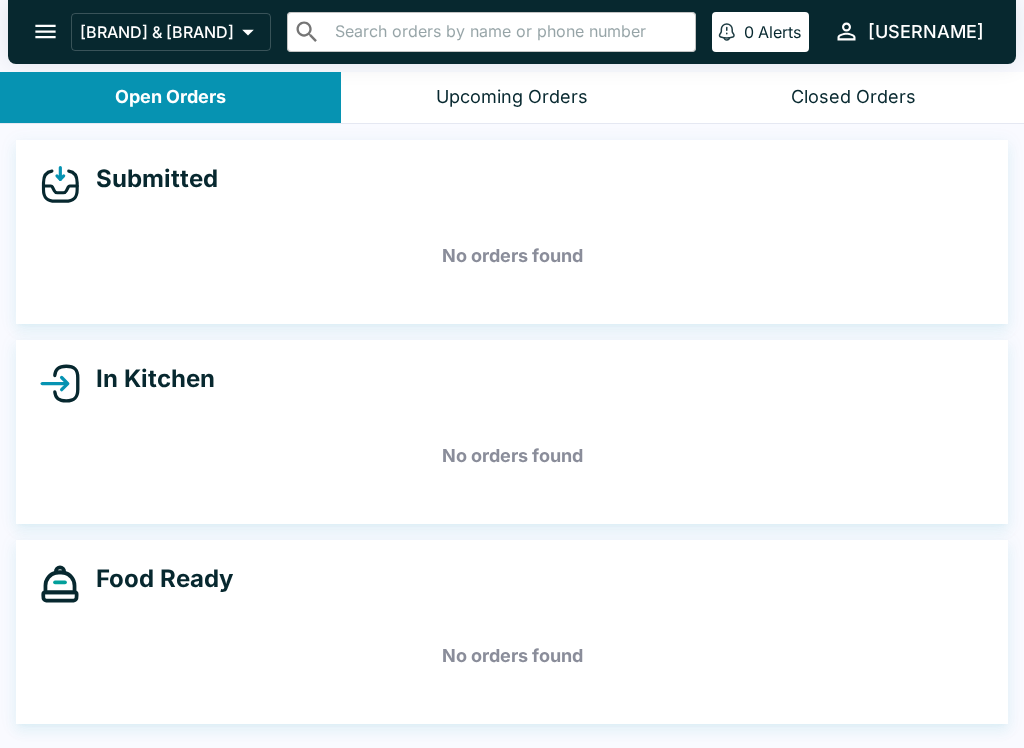 scroll, scrollTop: 0, scrollLeft: 0, axis: both 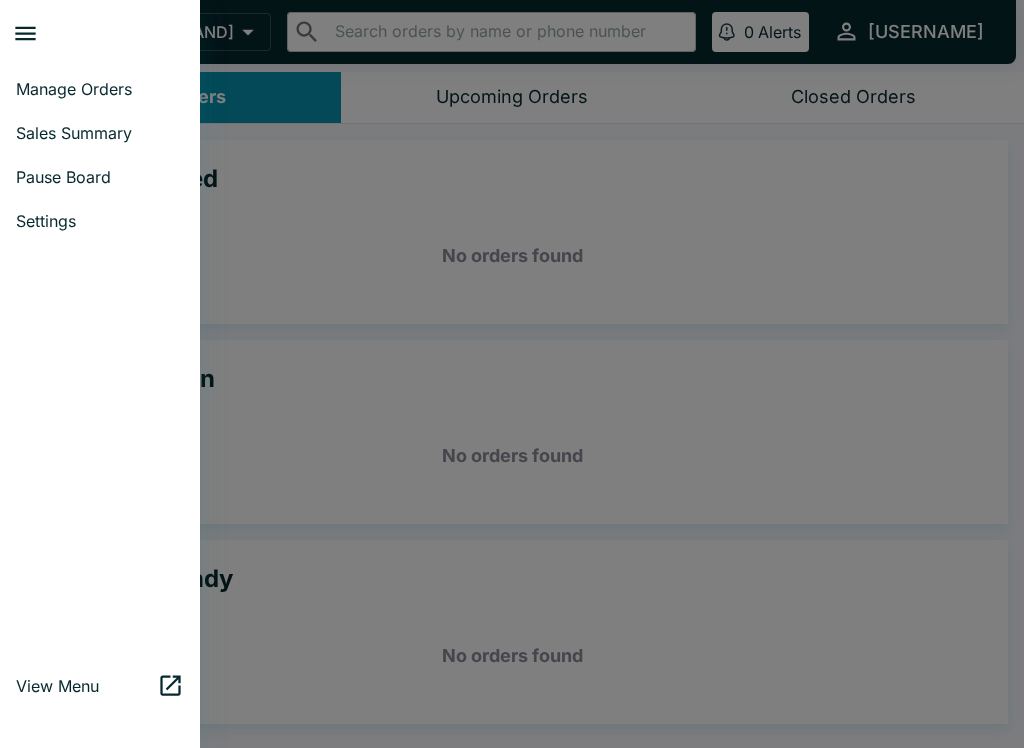 click on "View Menu" at bounding box center [100, 686] 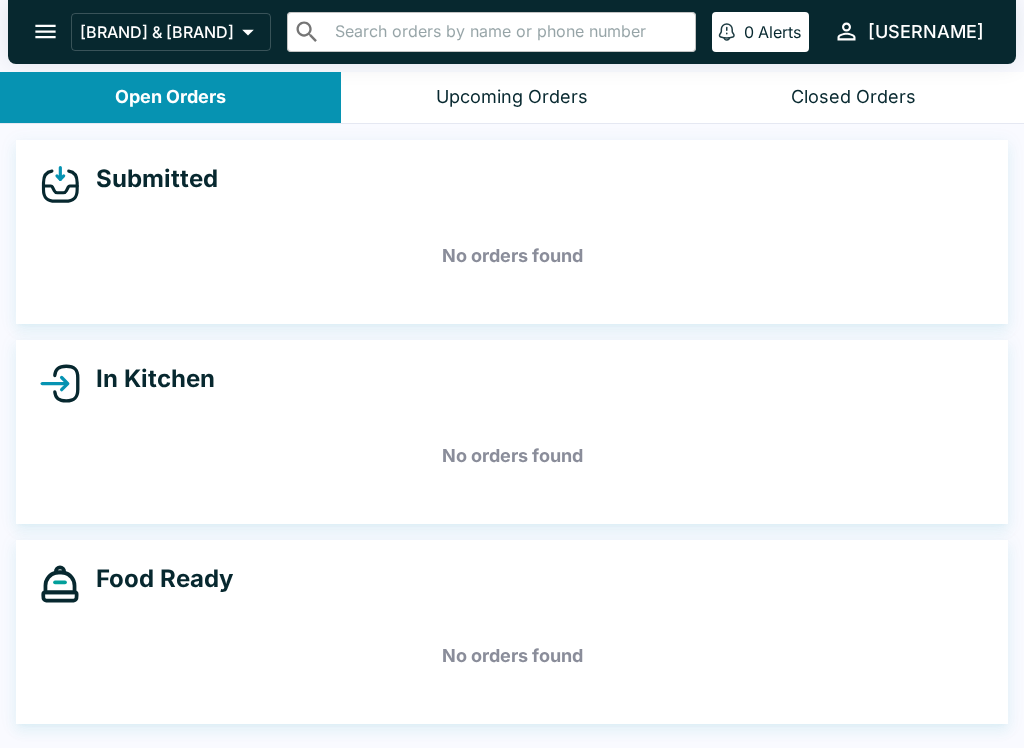 click 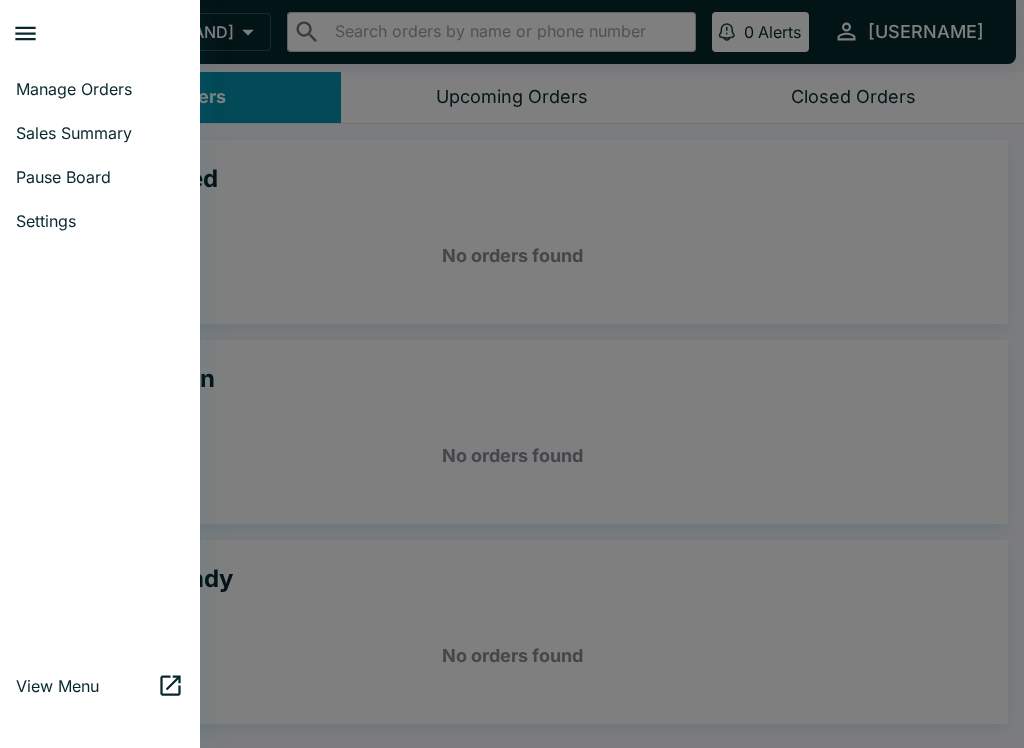 click on "Settings" at bounding box center [100, 221] 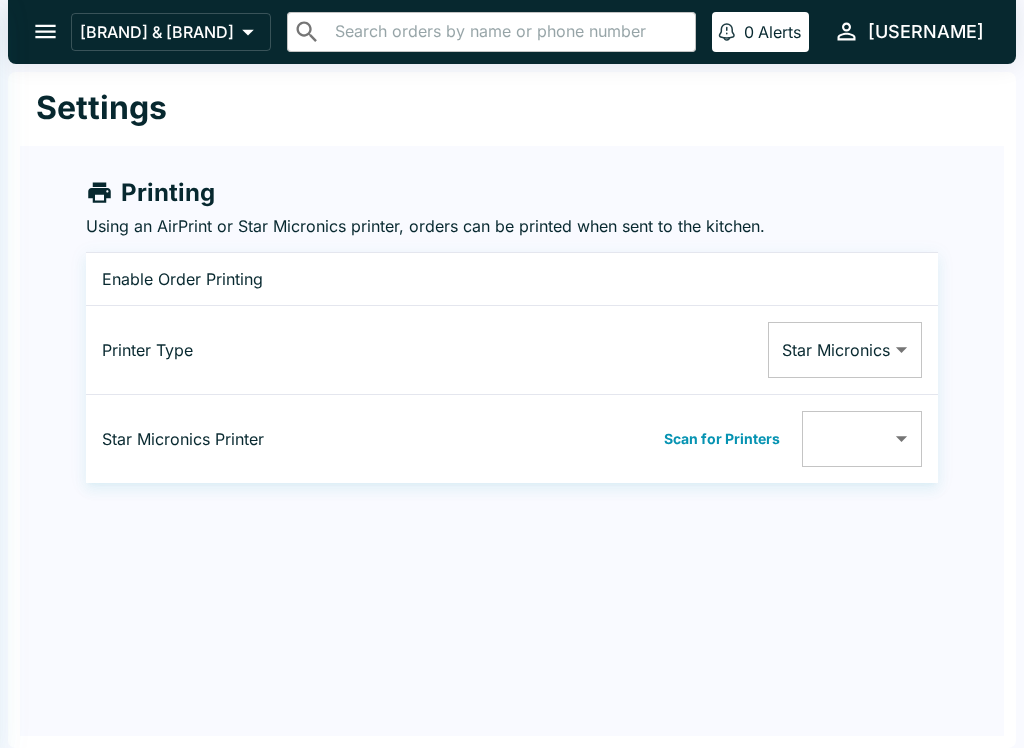 type on "[NUMBER]" 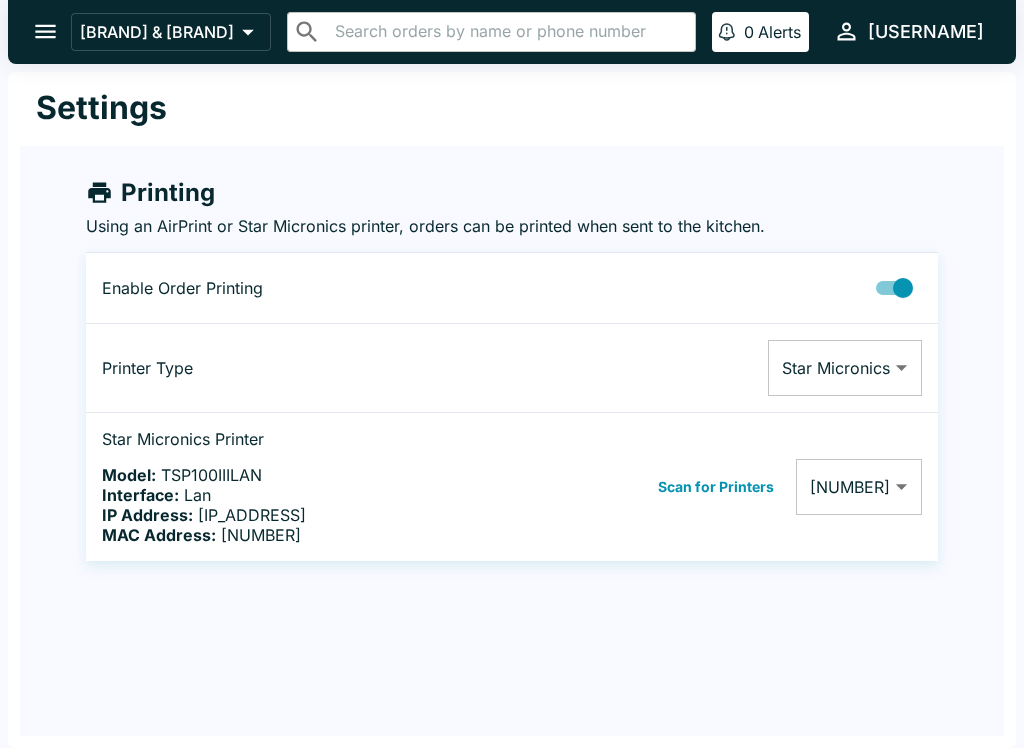 click 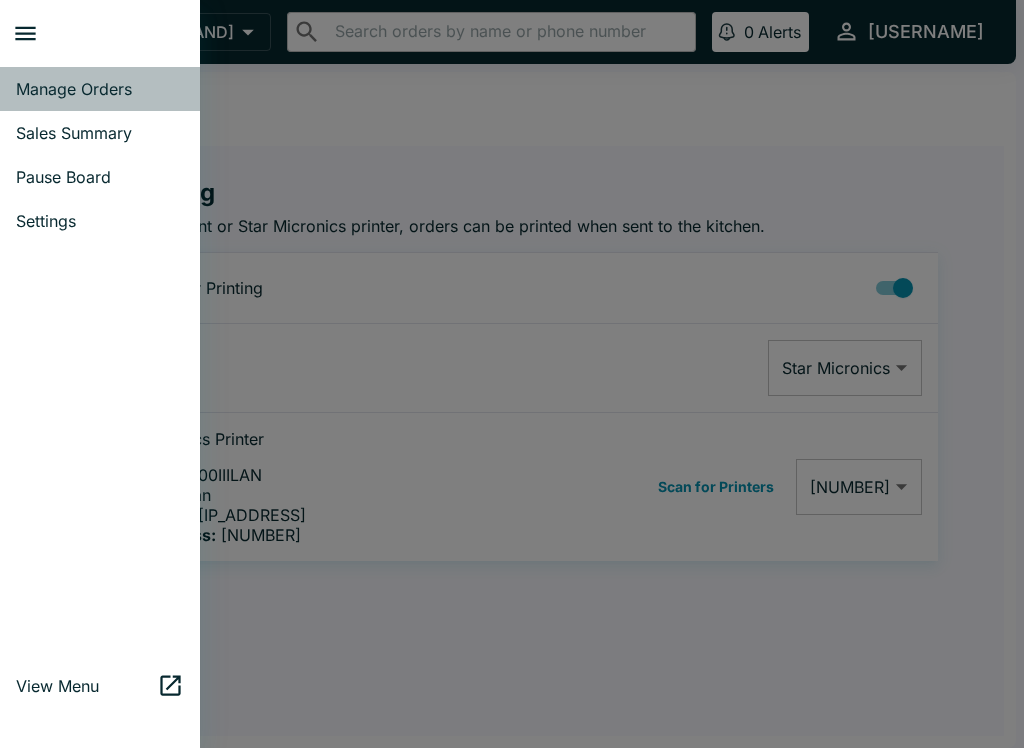 click on "Manage Orders" at bounding box center [100, 89] 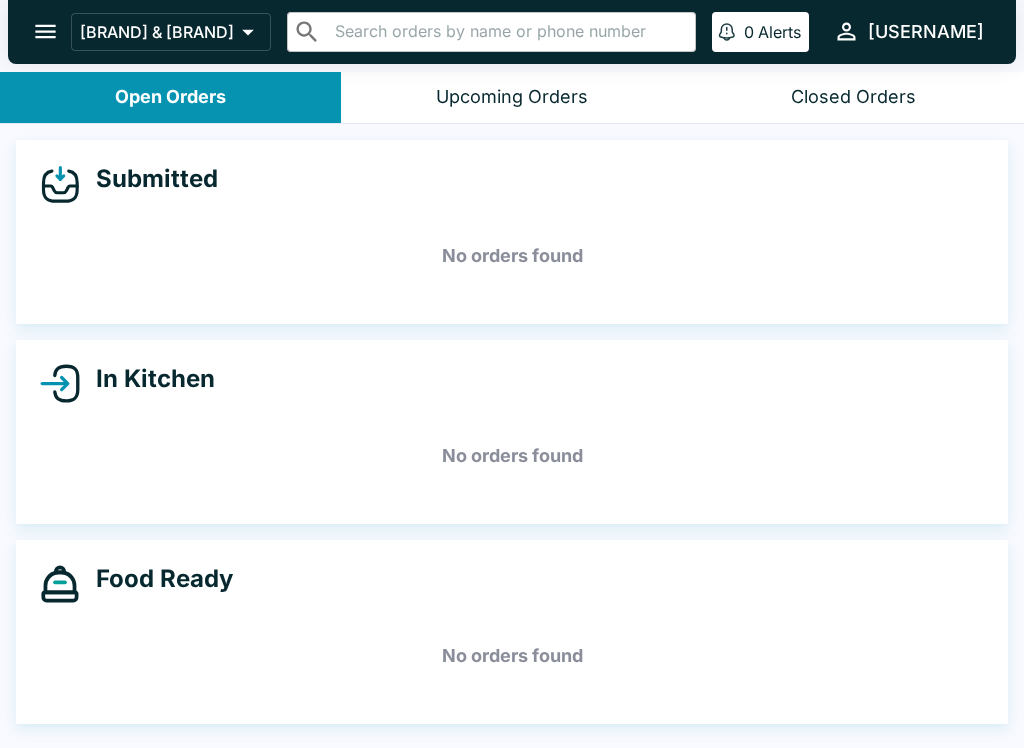 click on "[BRAND] & [BRAND]" at bounding box center (157, 32) 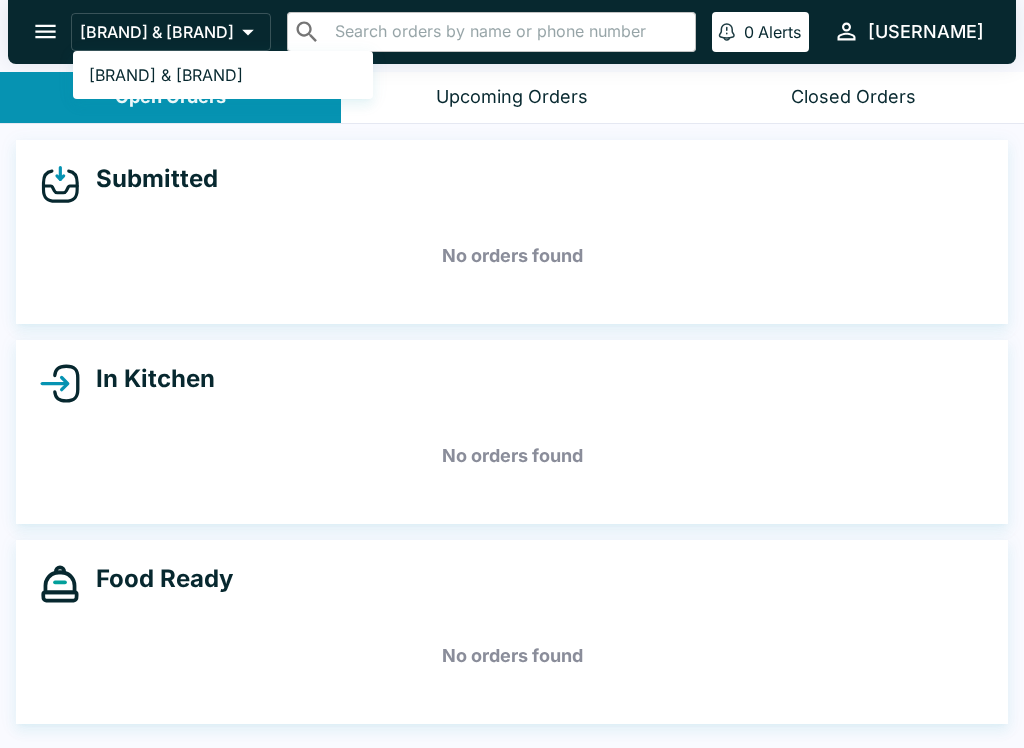 click at bounding box center [512, 374] 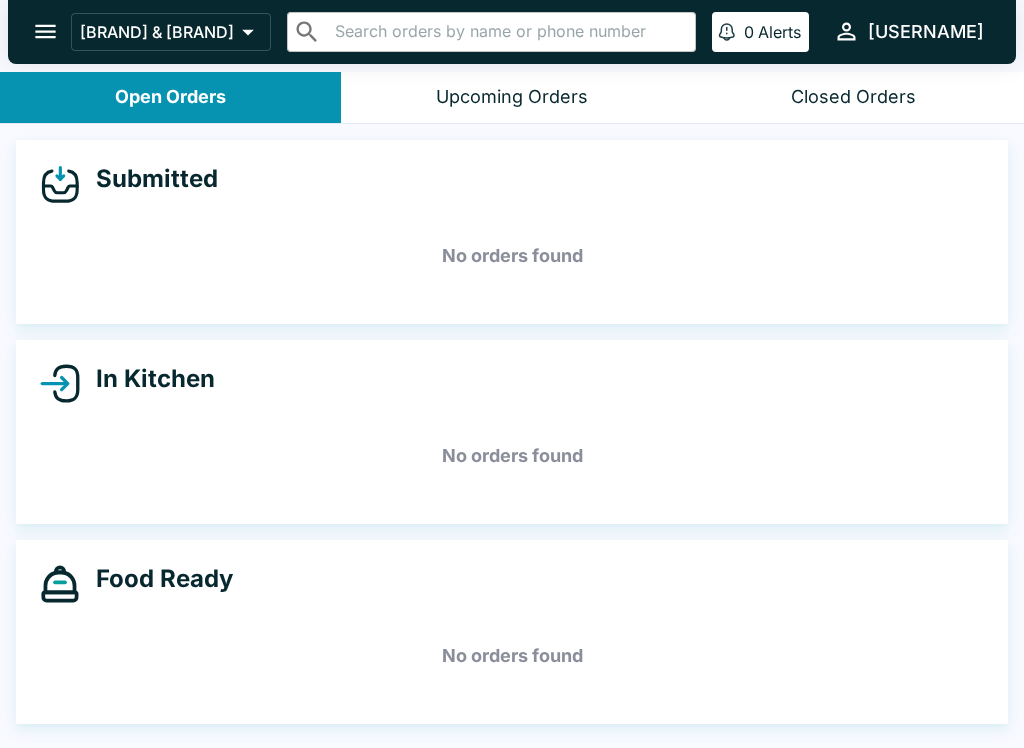 click on "[USERNAME]" at bounding box center (926, 32) 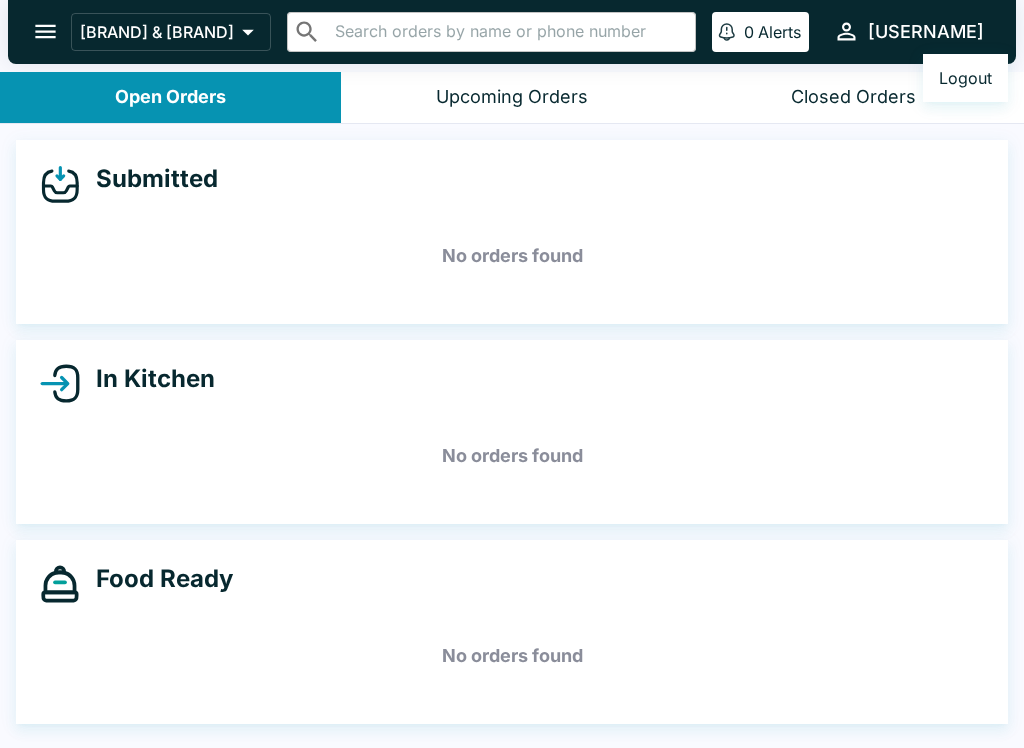 click on "Logout" at bounding box center [965, 78] 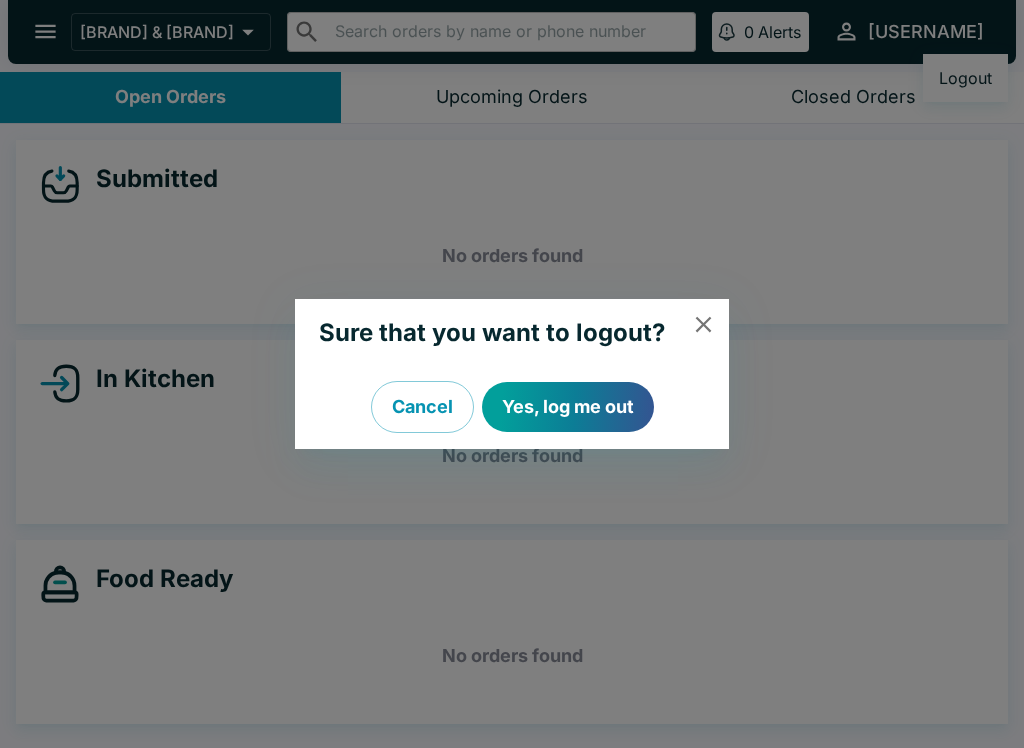 click on "Yes, log me out" at bounding box center (568, 407) 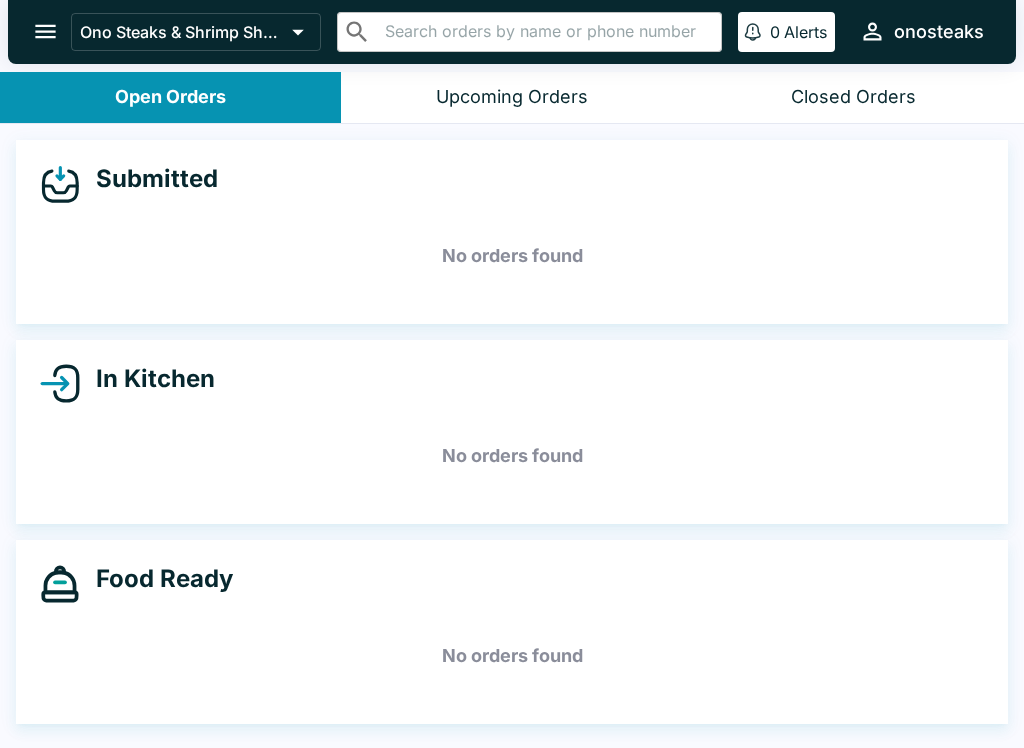 scroll, scrollTop: 0, scrollLeft: 0, axis: both 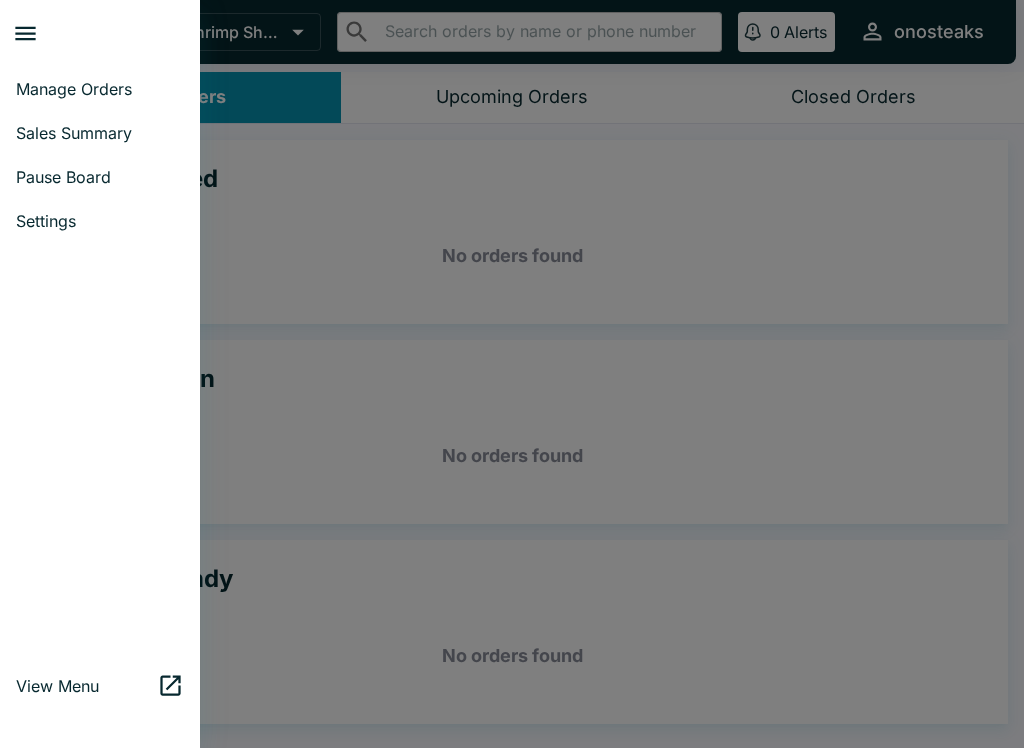 click on "Pause Board" at bounding box center (100, 177) 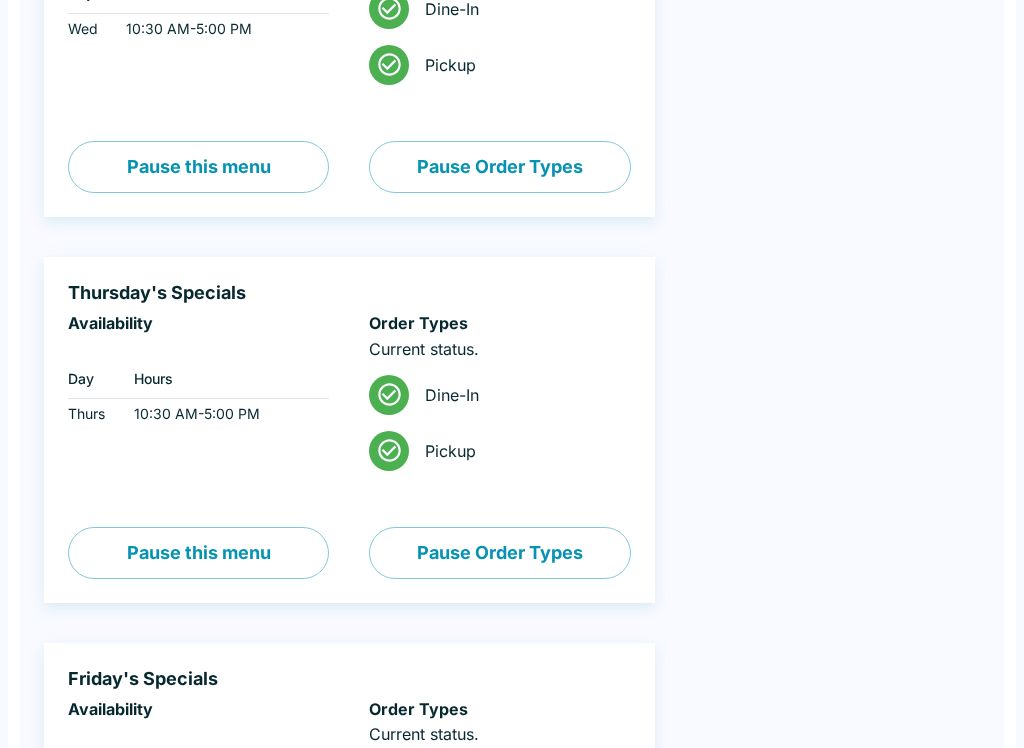 scroll, scrollTop: 776, scrollLeft: 0, axis: vertical 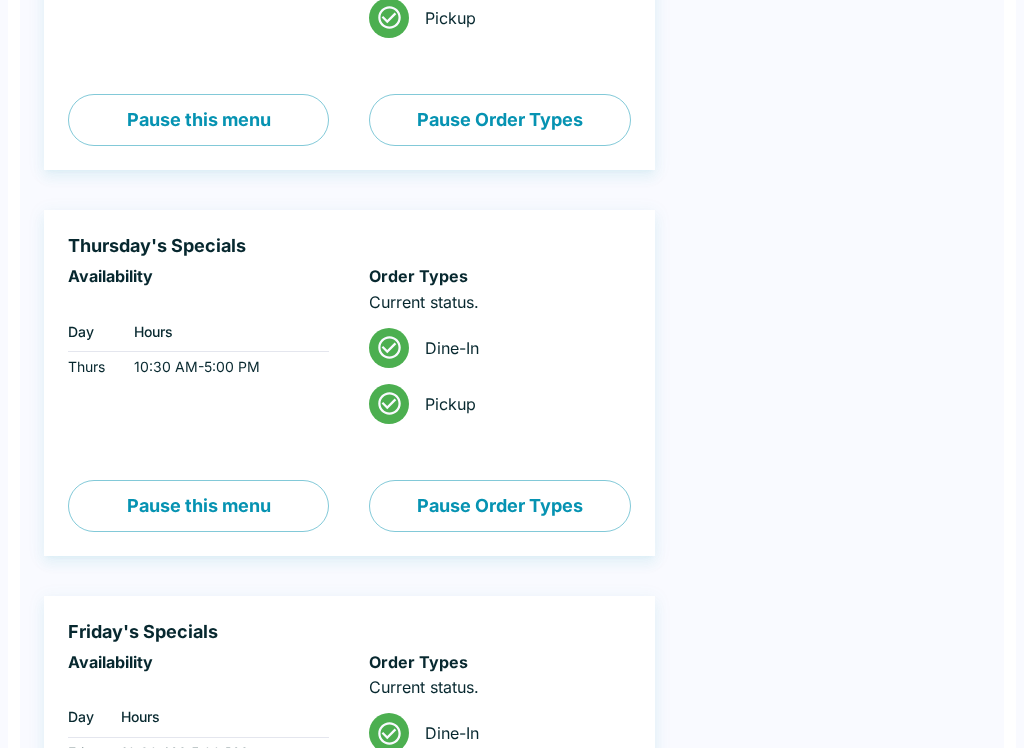 click on "Pause this menu" at bounding box center (198, 507) 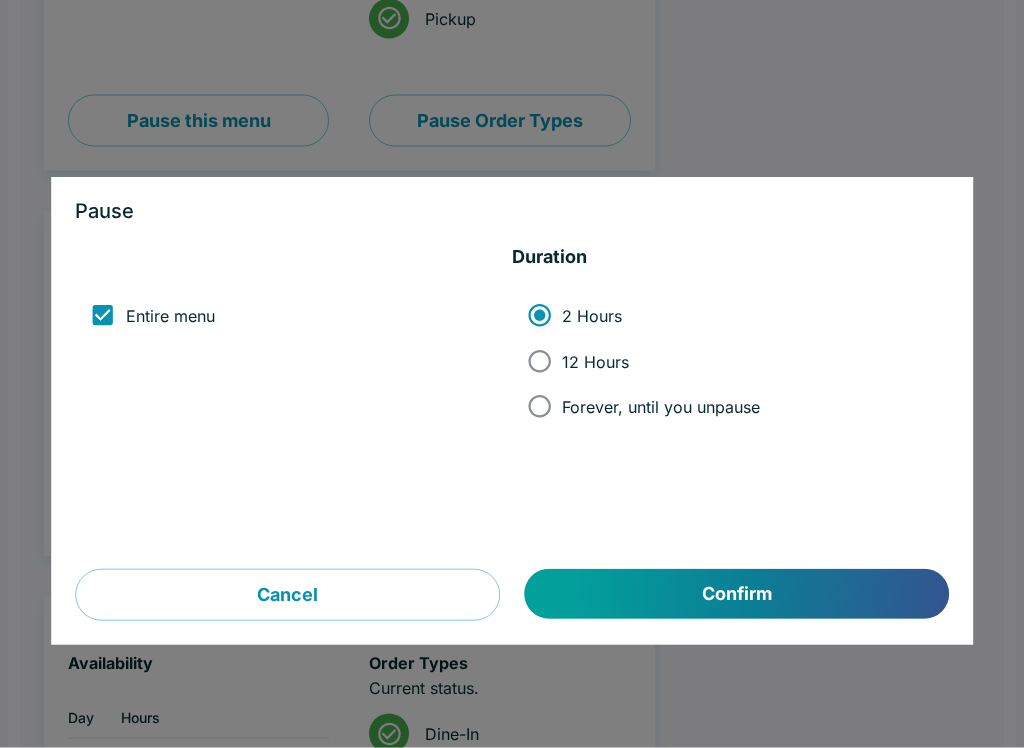 scroll, scrollTop: 777, scrollLeft: 0, axis: vertical 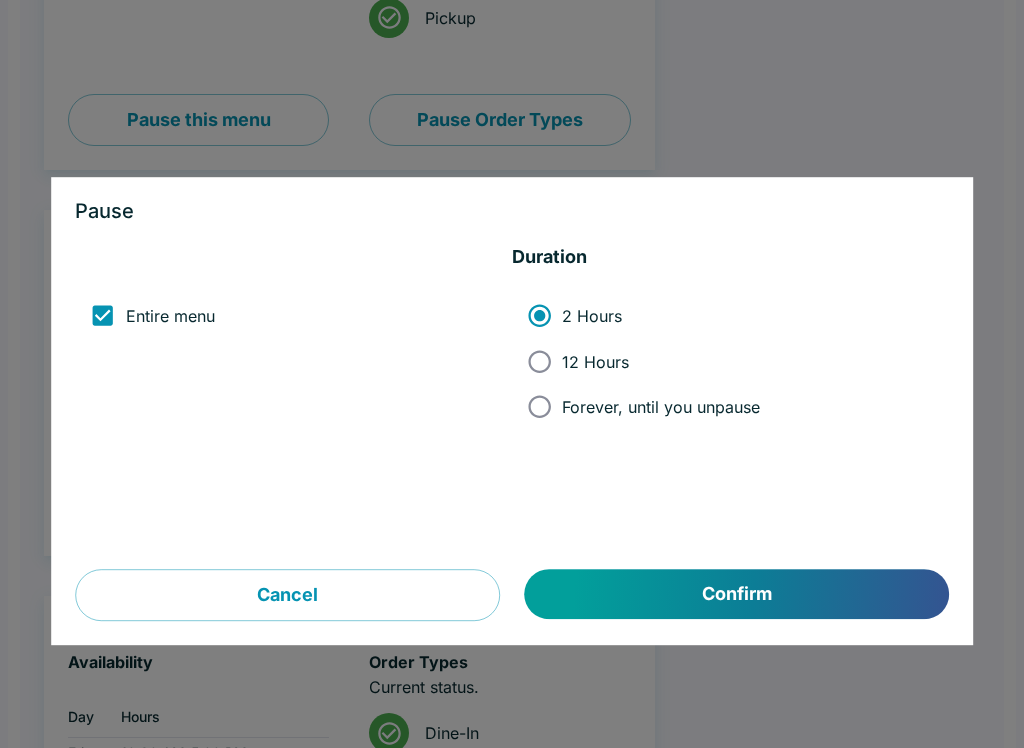 click on "Forever, until you unpause" at bounding box center [539, 406] 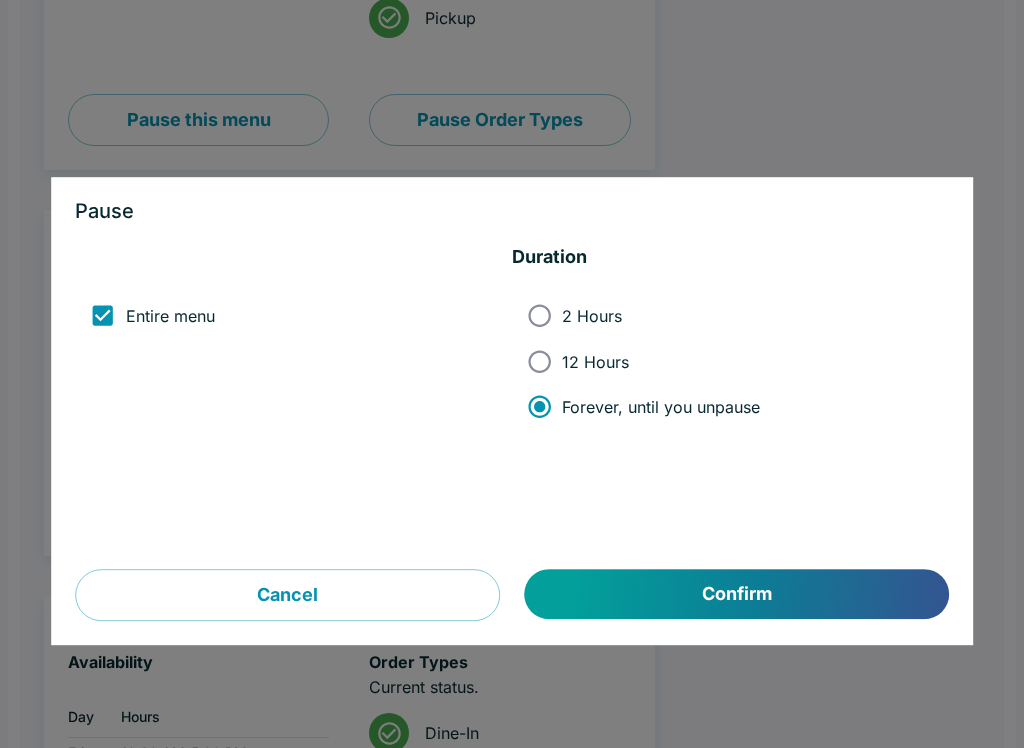 click on "Confirm" at bounding box center [737, 595] 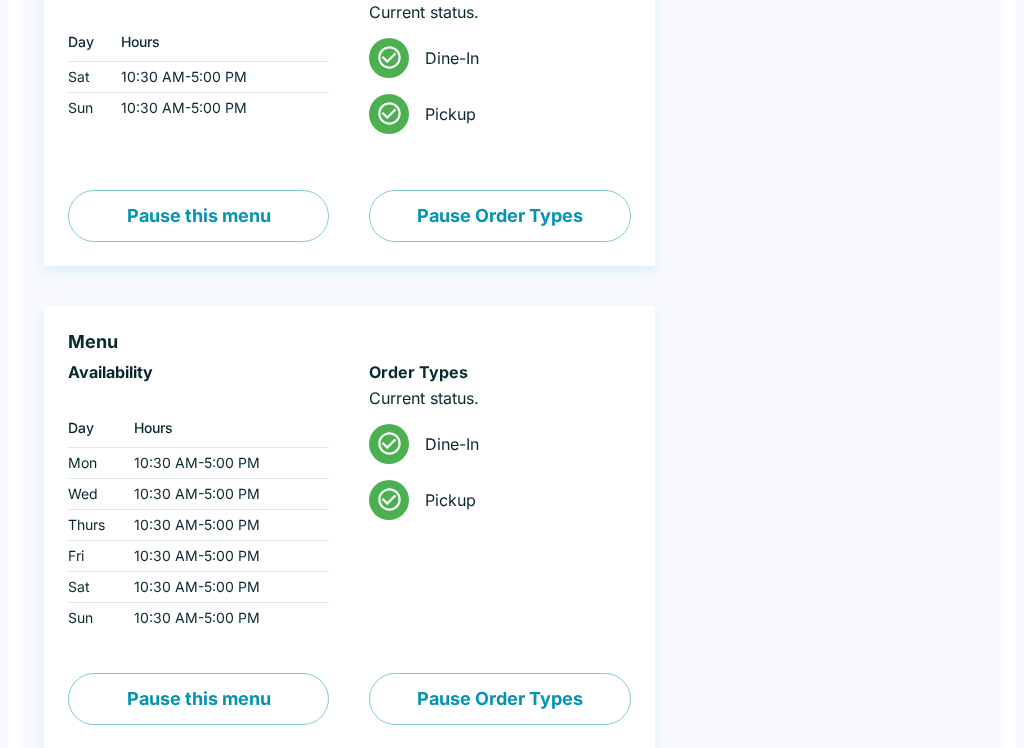 scroll, scrollTop: 1911, scrollLeft: 0, axis: vertical 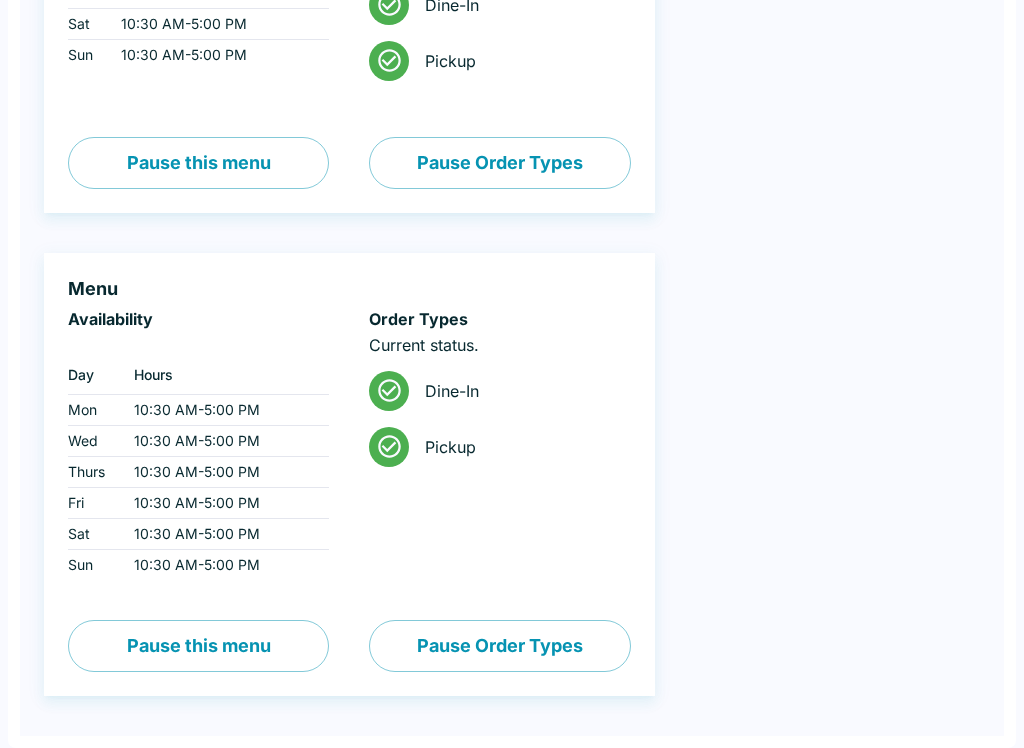 click on "Pause this menu" at bounding box center (198, 646) 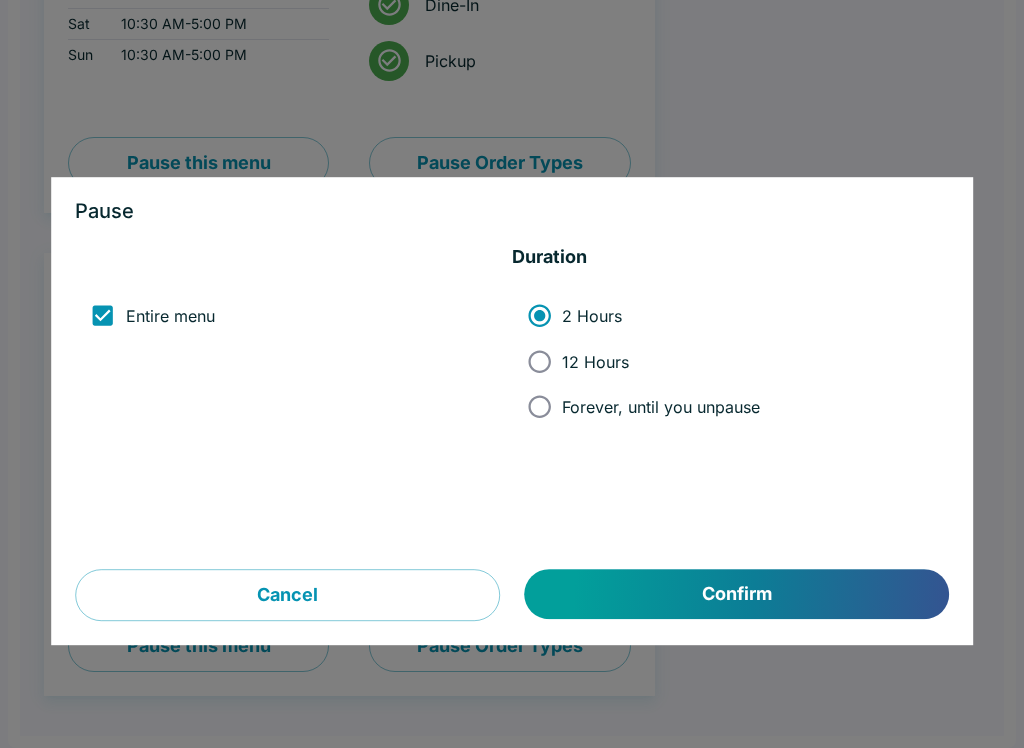 click on "Forever, until you unpause" at bounding box center (539, 406) 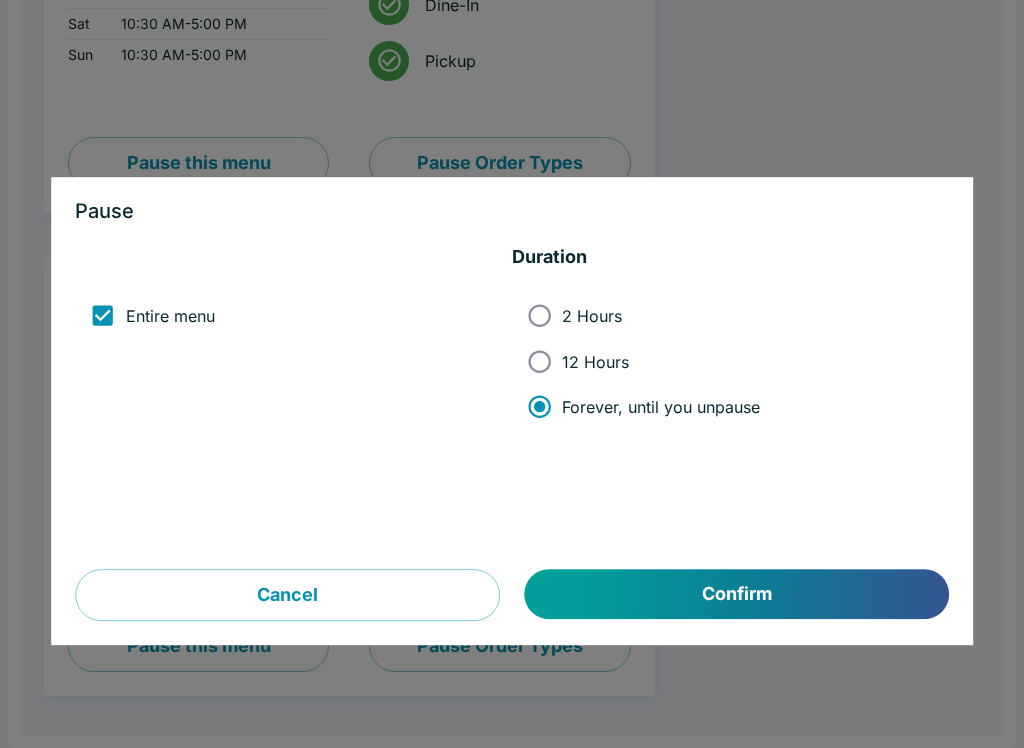 click on "Confirm" at bounding box center (737, 595) 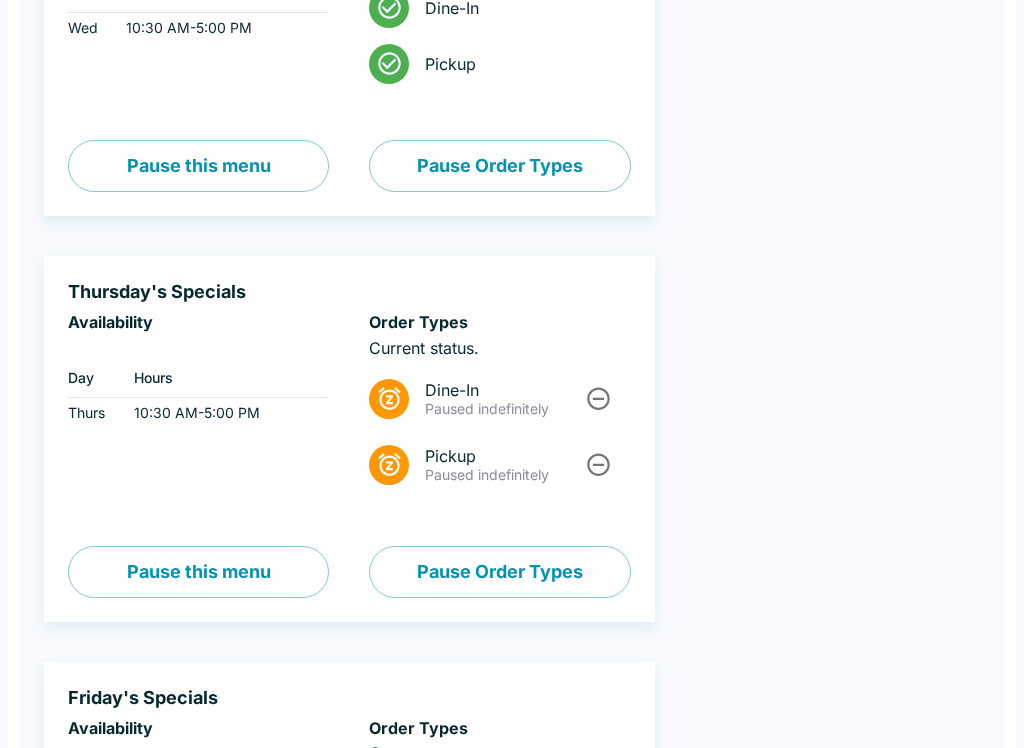 scroll, scrollTop: 784, scrollLeft: 0, axis: vertical 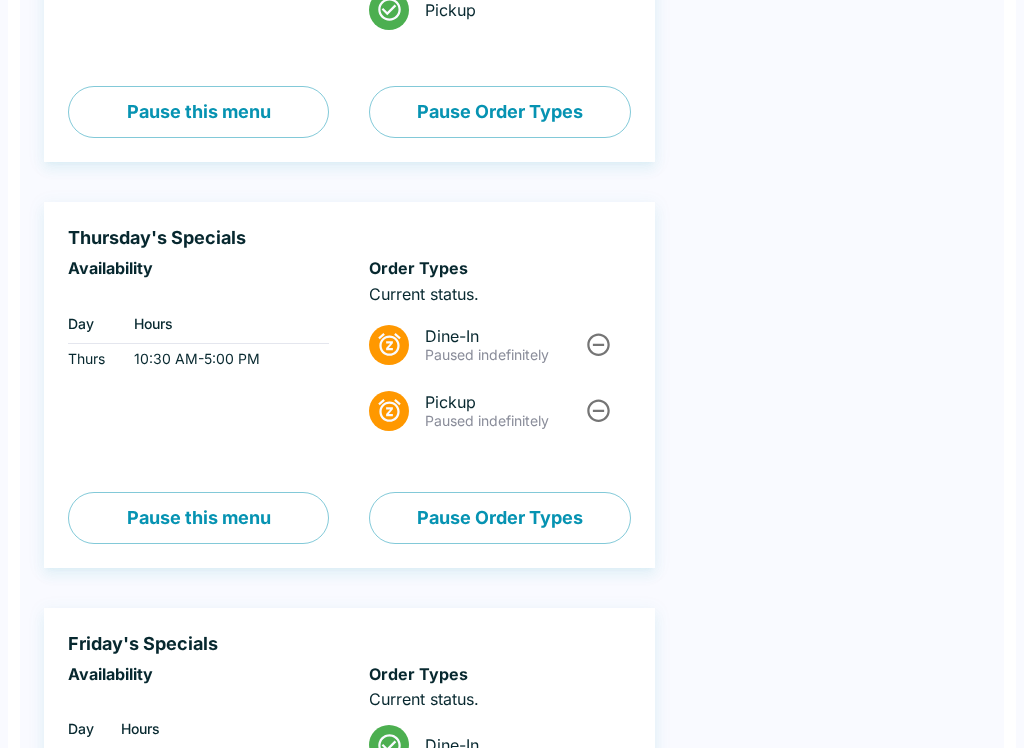 click 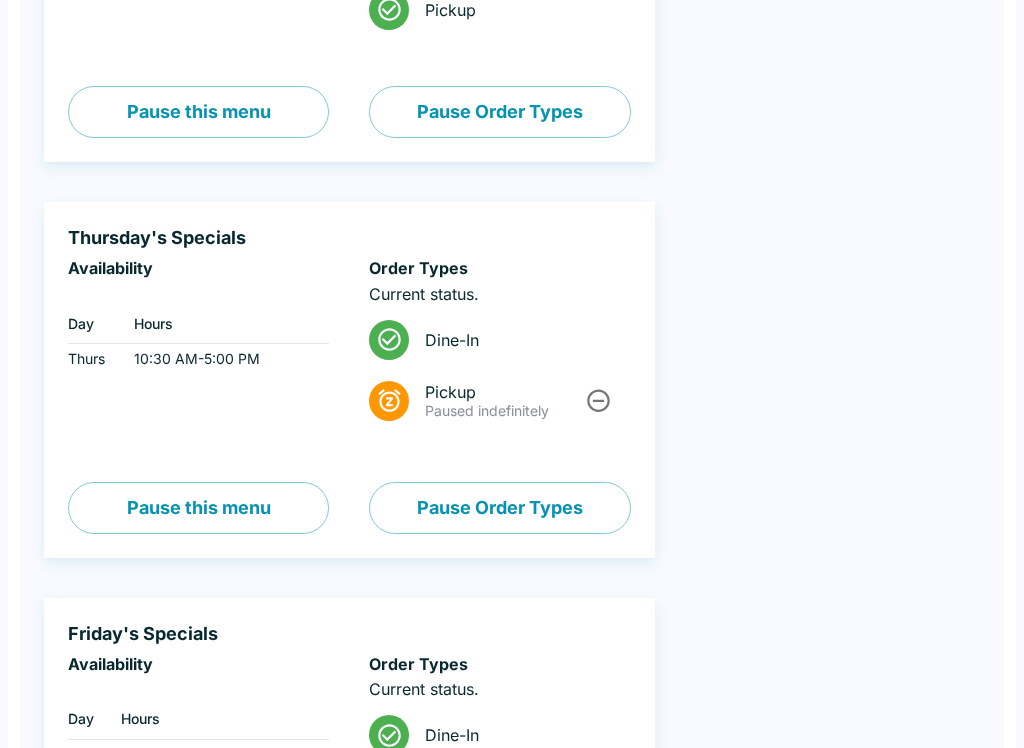 scroll, scrollTop: 785, scrollLeft: 0, axis: vertical 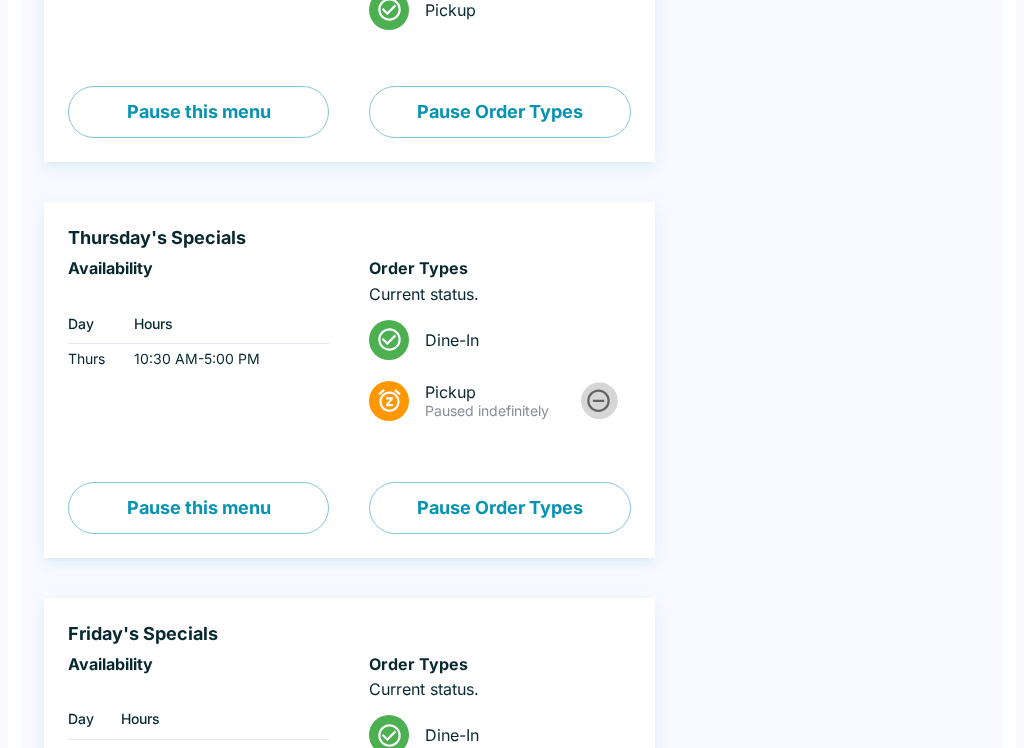 click 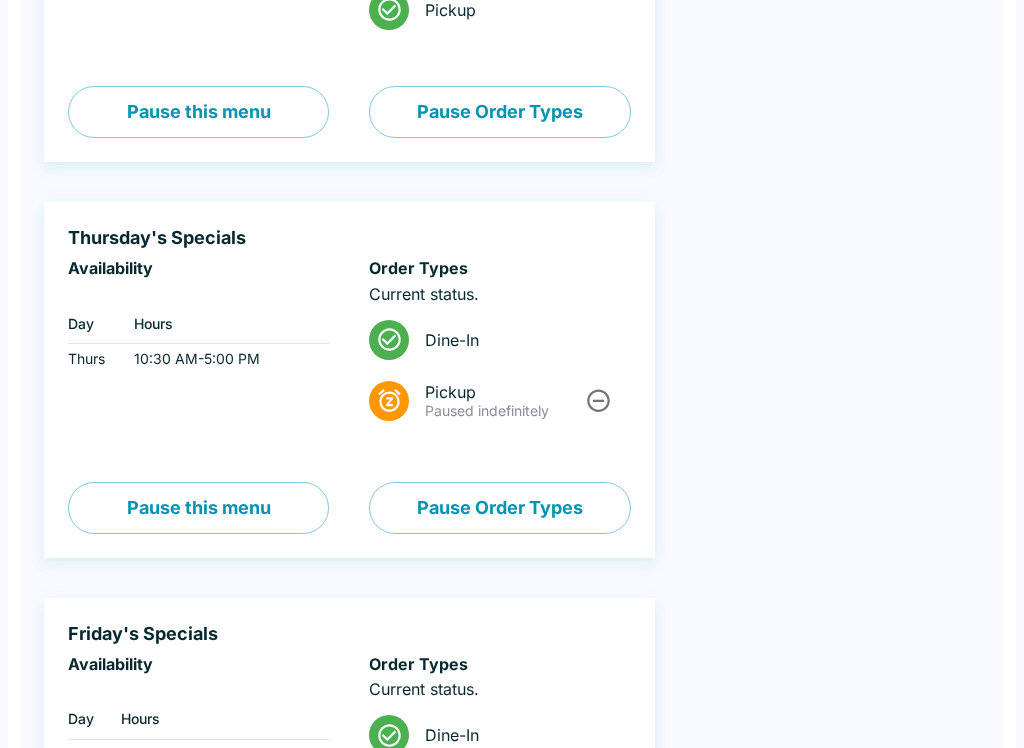 click 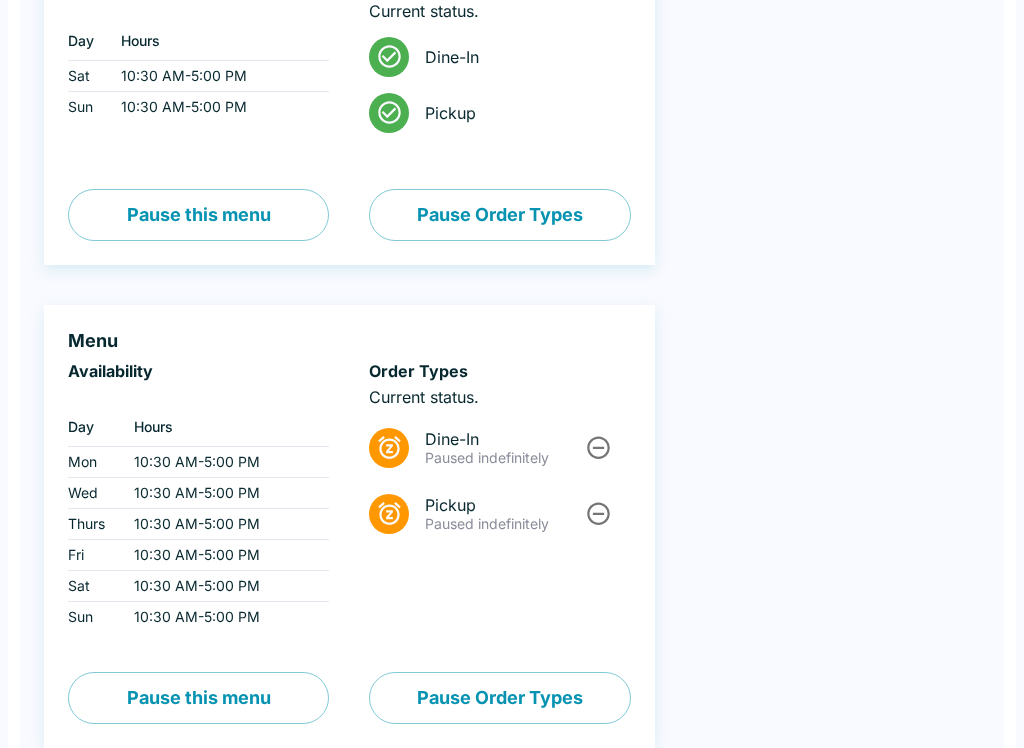 scroll, scrollTop: 1891, scrollLeft: 0, axis: vertical 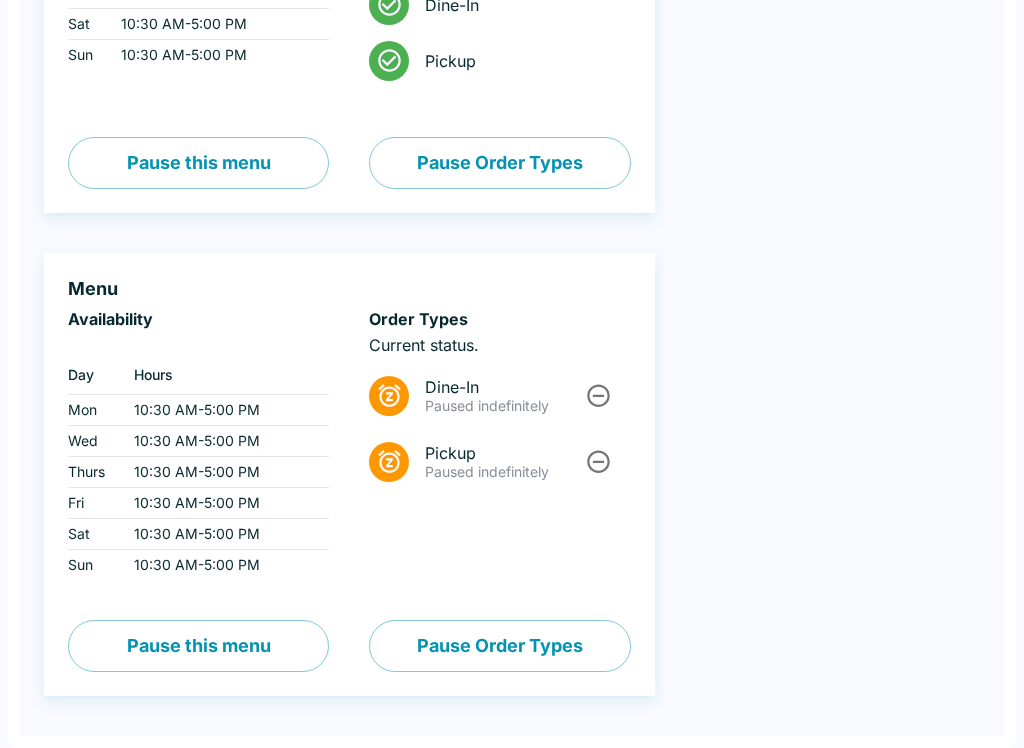 click 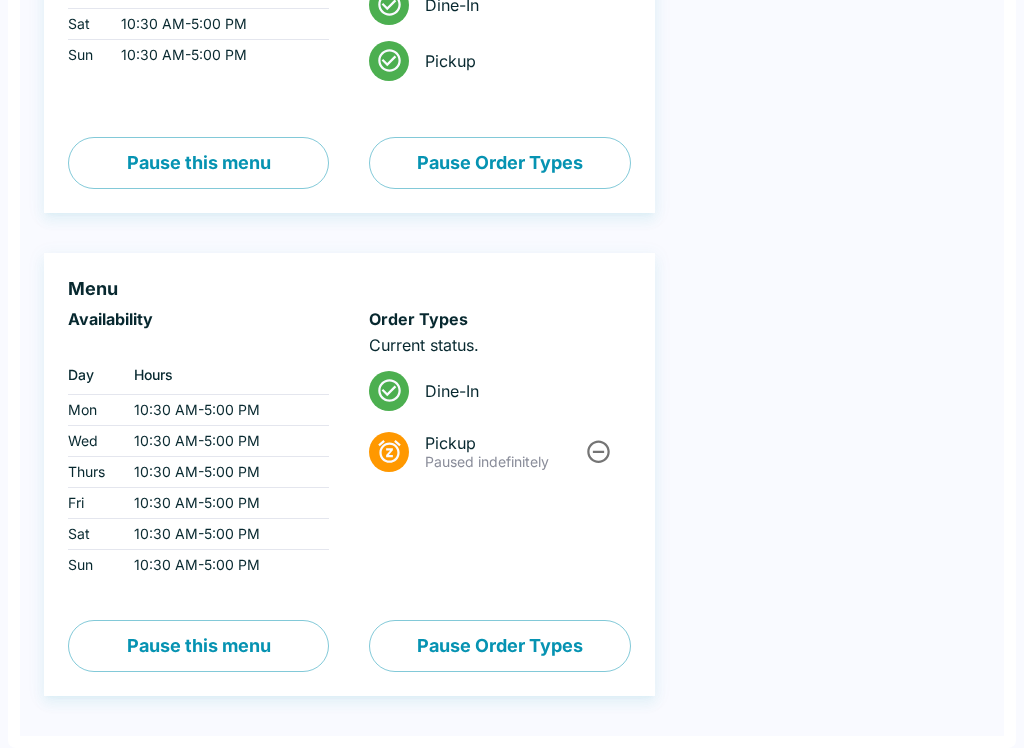 click 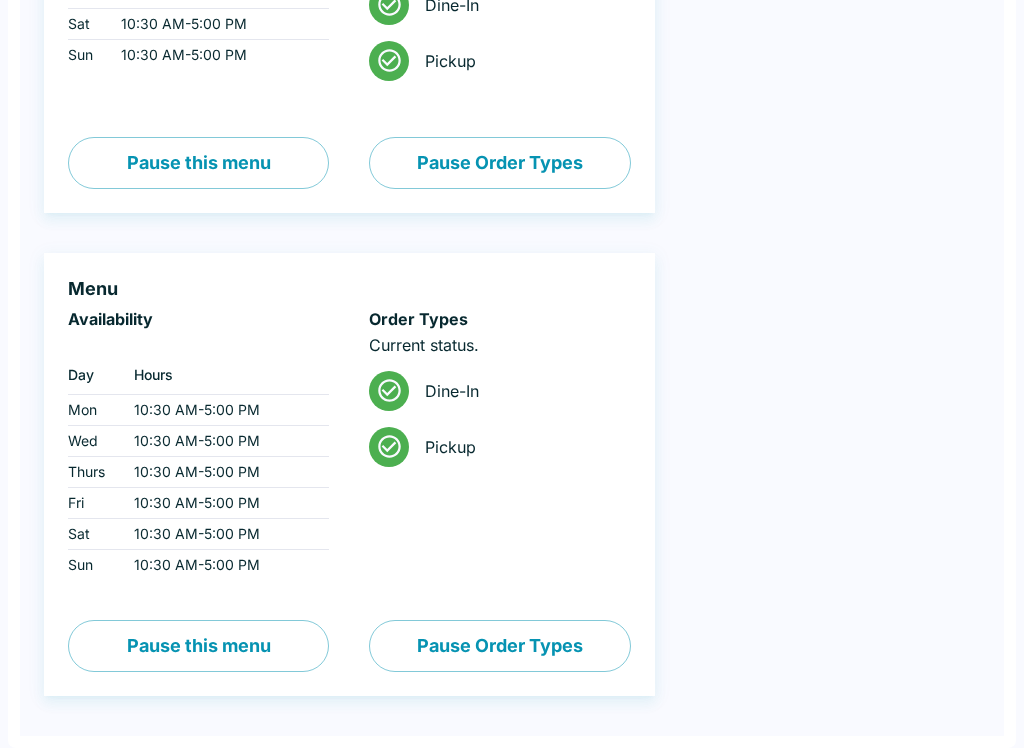 click on "Pickup" at bounding box center (519, 447) 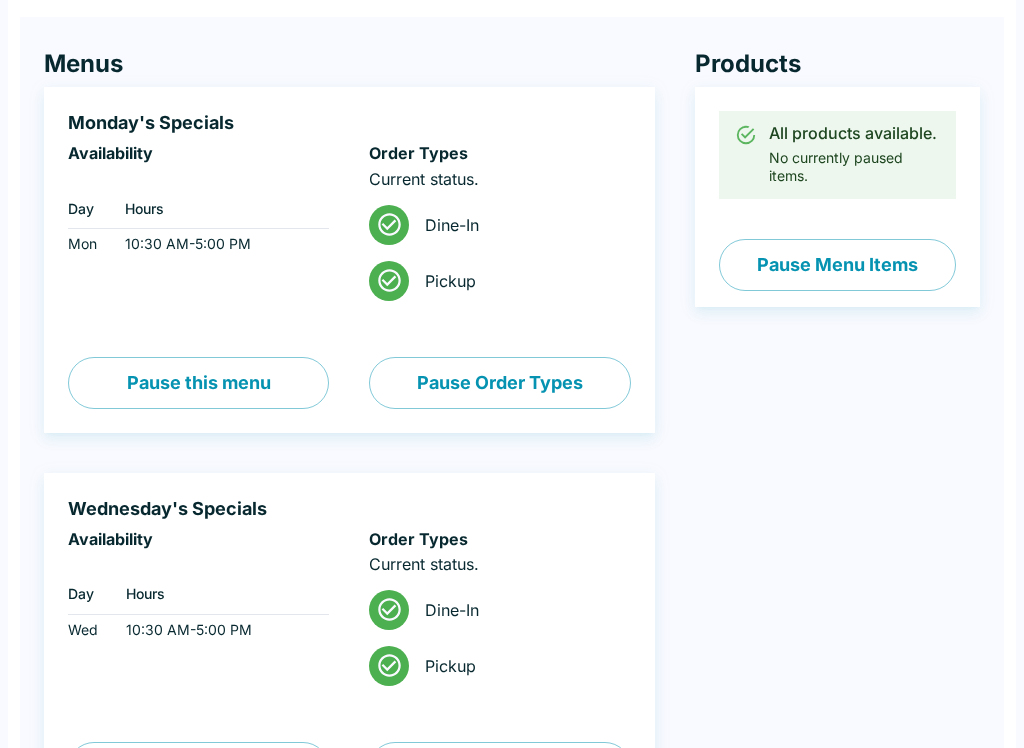 scroll, scrollTop: 0, scrollLeft: 0, axis: both 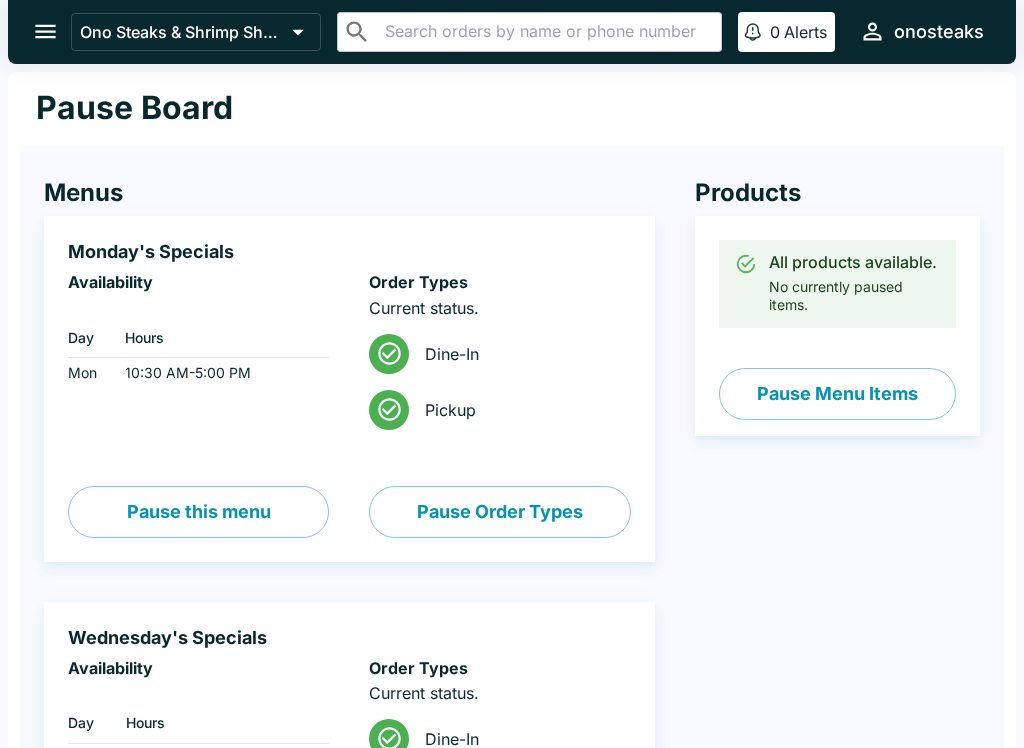 click on "Pause Menu Items" at bounding box center [837, 394] 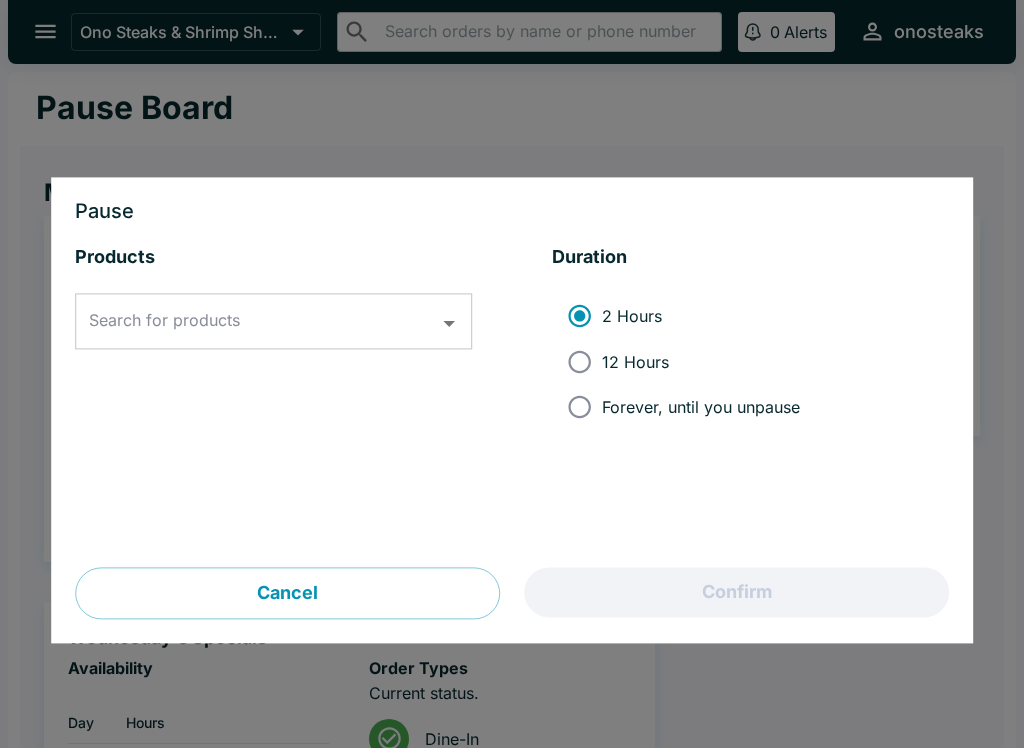 click on "Search for products Search for products" at bounding box center (273, 322) 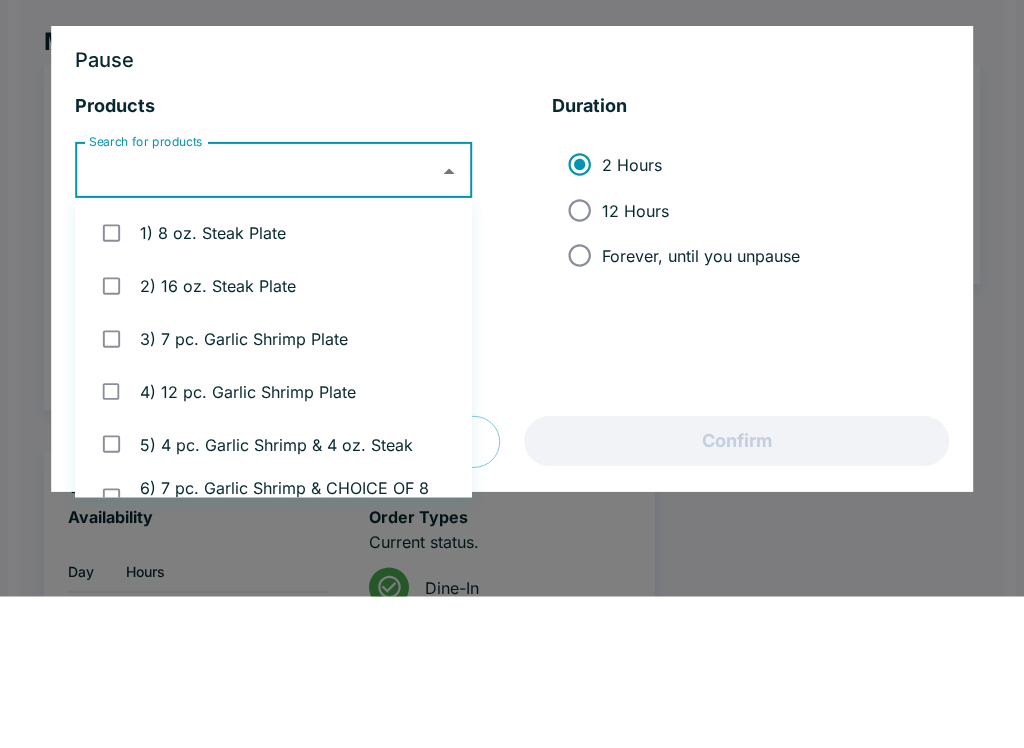click at bounding box center [111, 437] 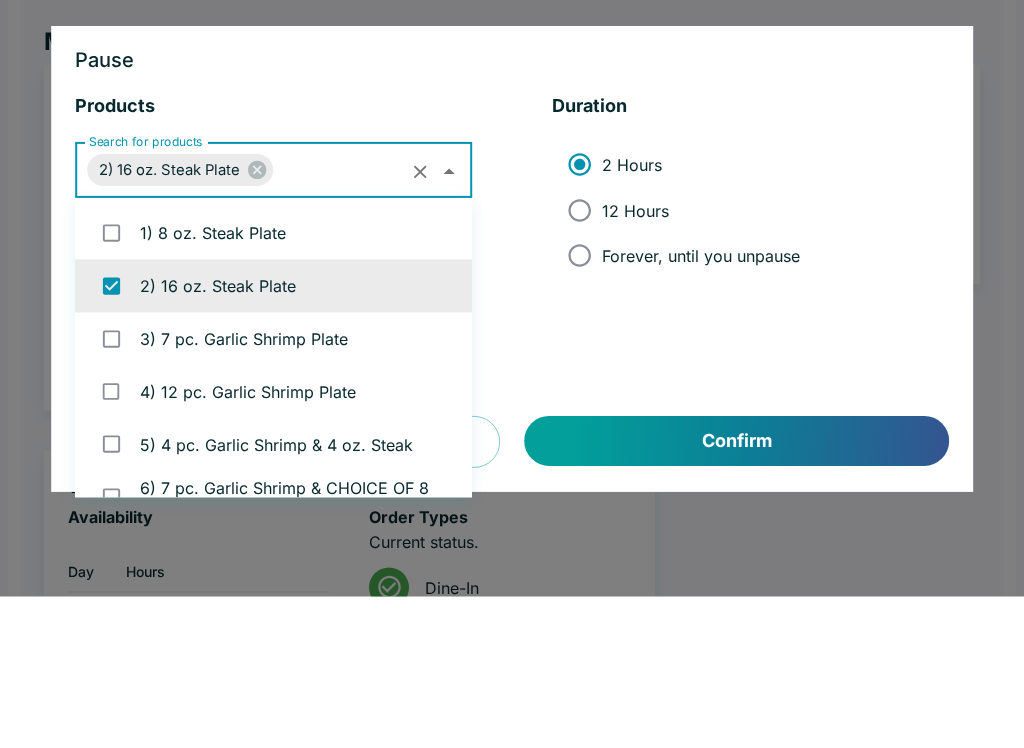 click at bounding box center [111, 384] 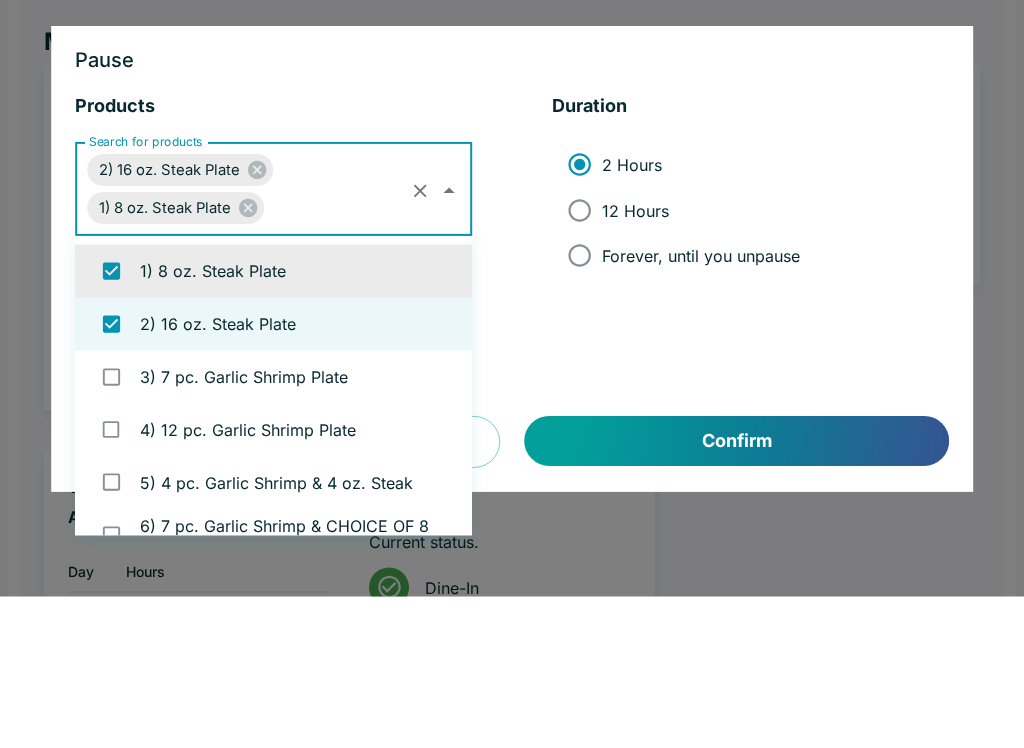 click on "12 Hours" at bounding box center [579, 361] 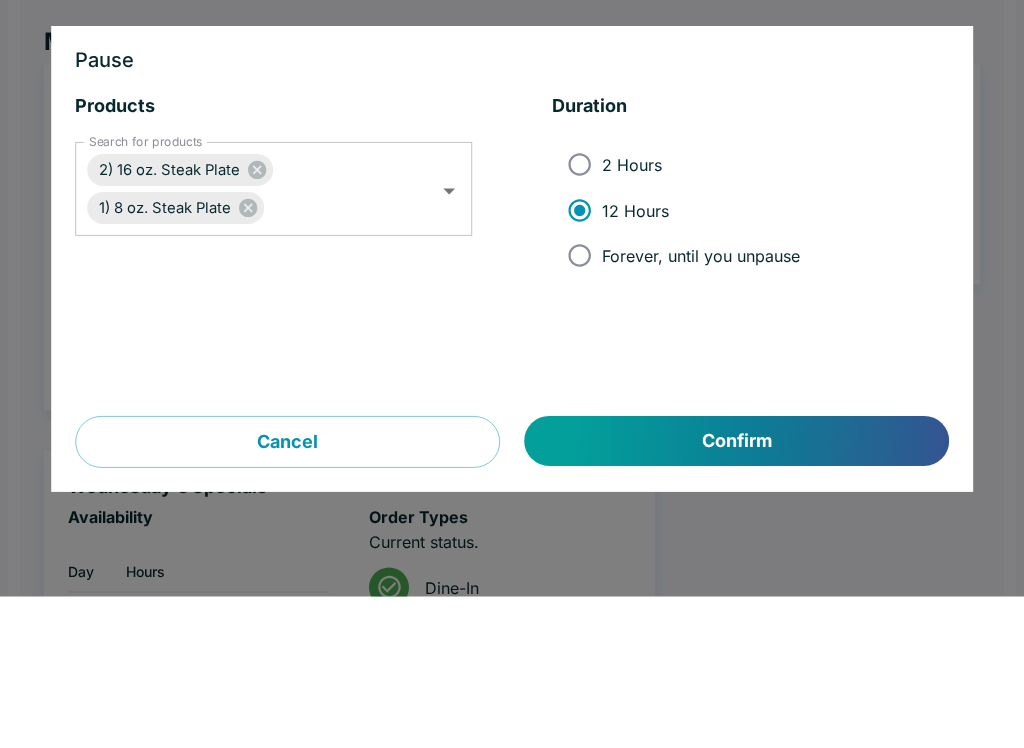 scroll, scrollTop: 152, scrollLeft: 0, axis: vertical 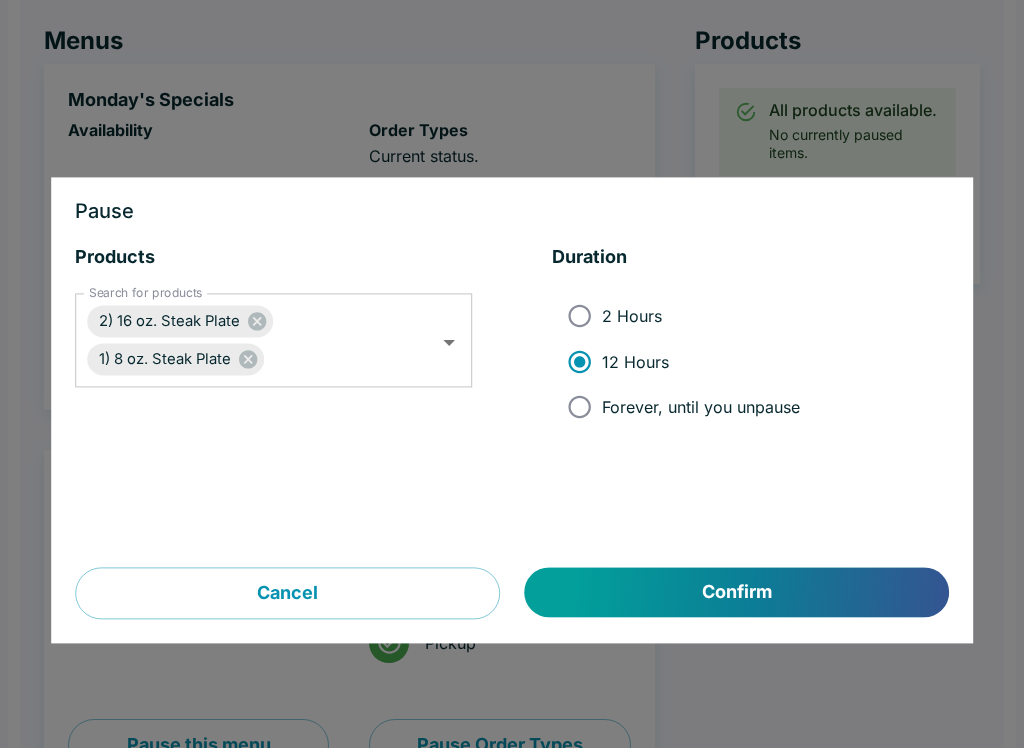 click on "Confirm" at bounding box center (737, 593) 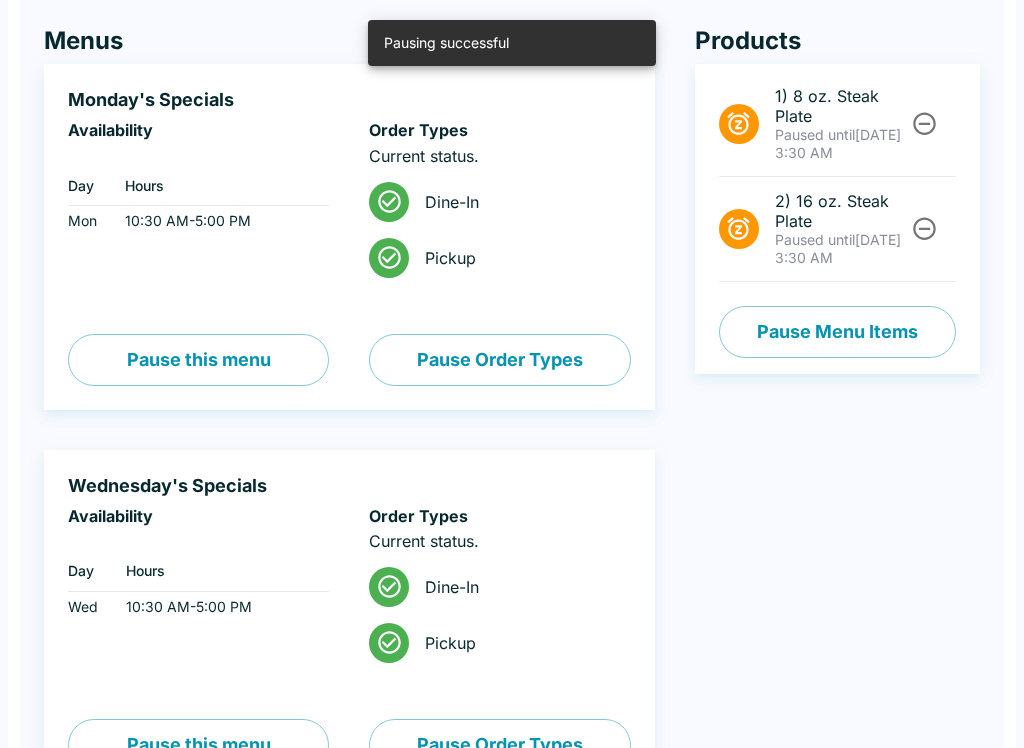 click 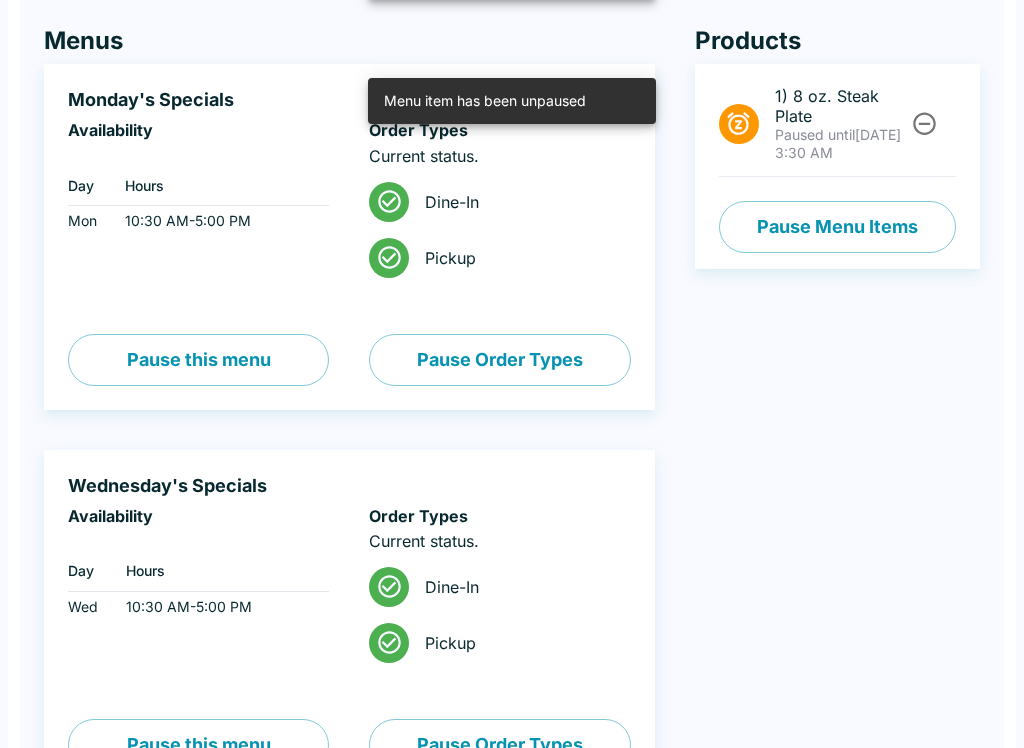 click 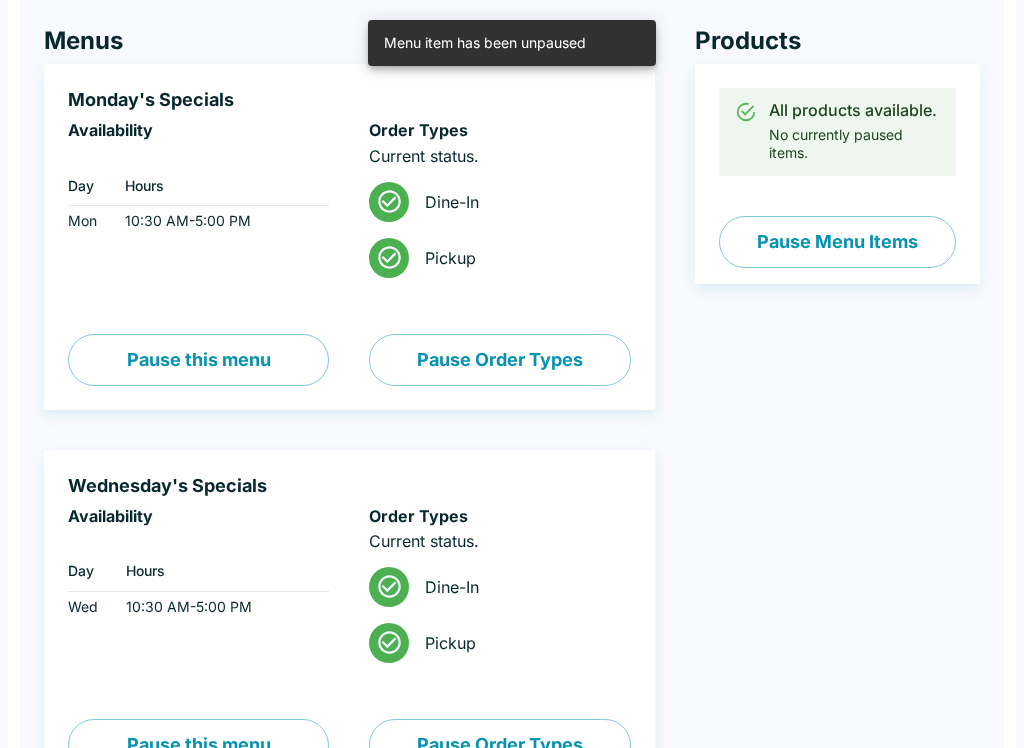 scroll, scrollTop: 0, scrollLeft: 0, axis: both 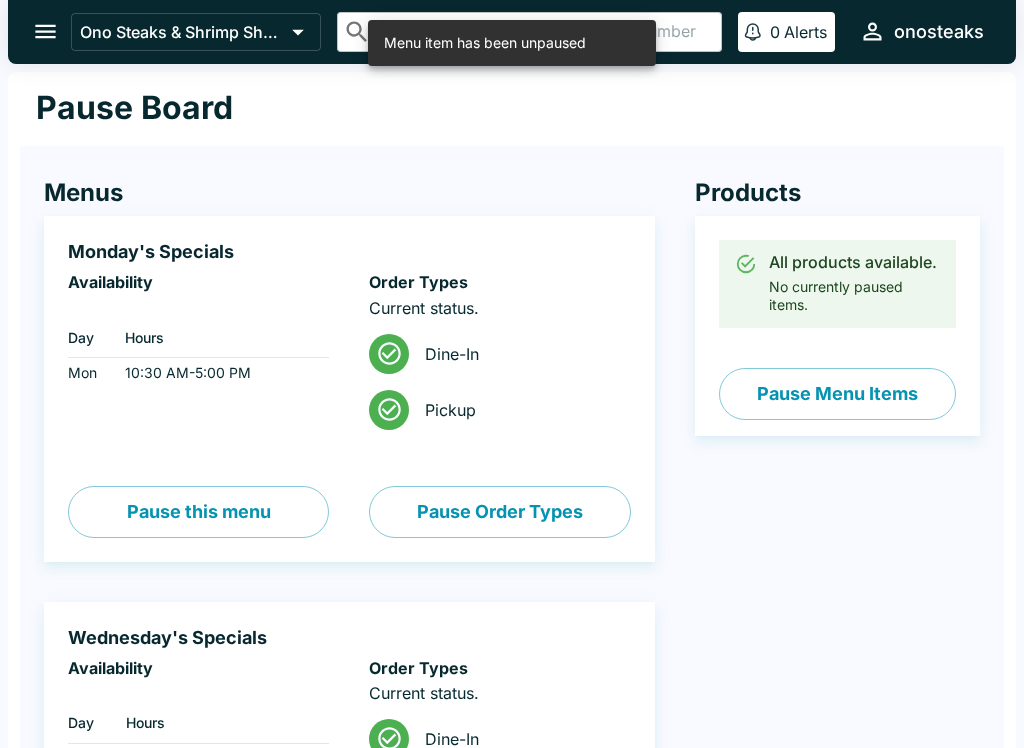 click 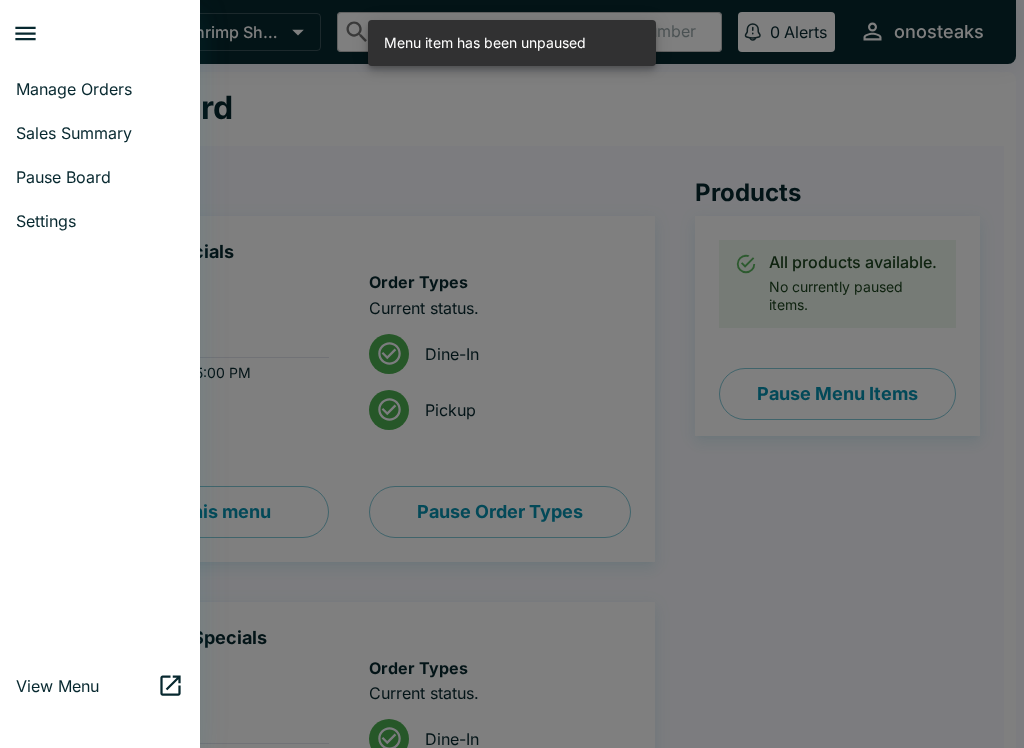 click on "Sales Summary" at bounding box center [100, 133] 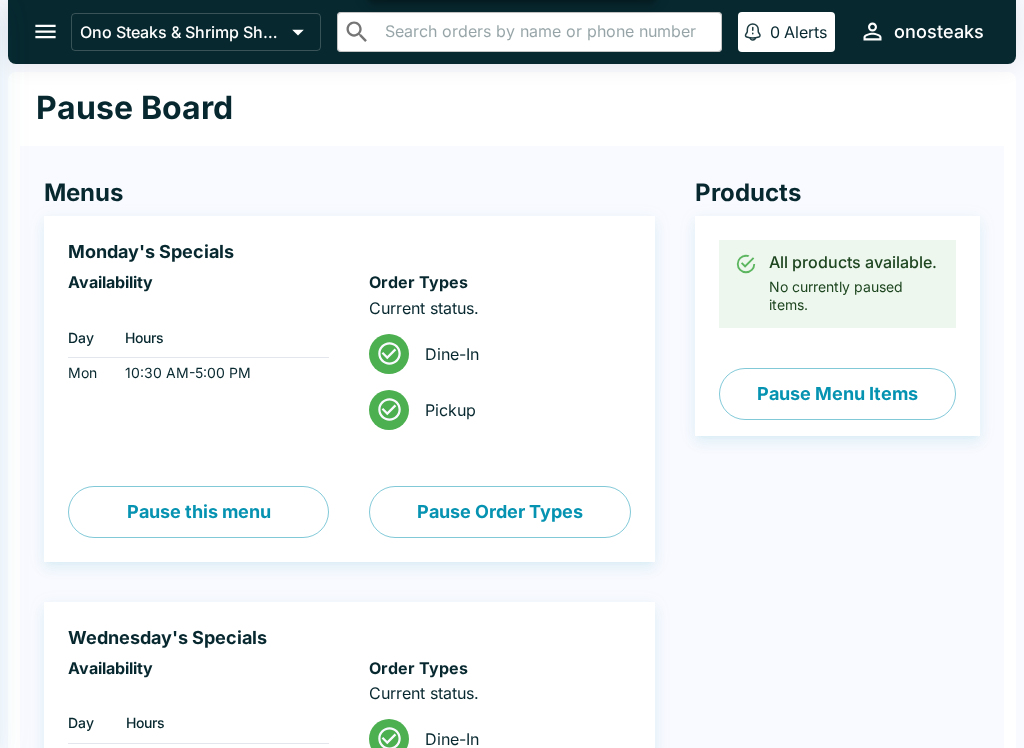 select on "03:00" 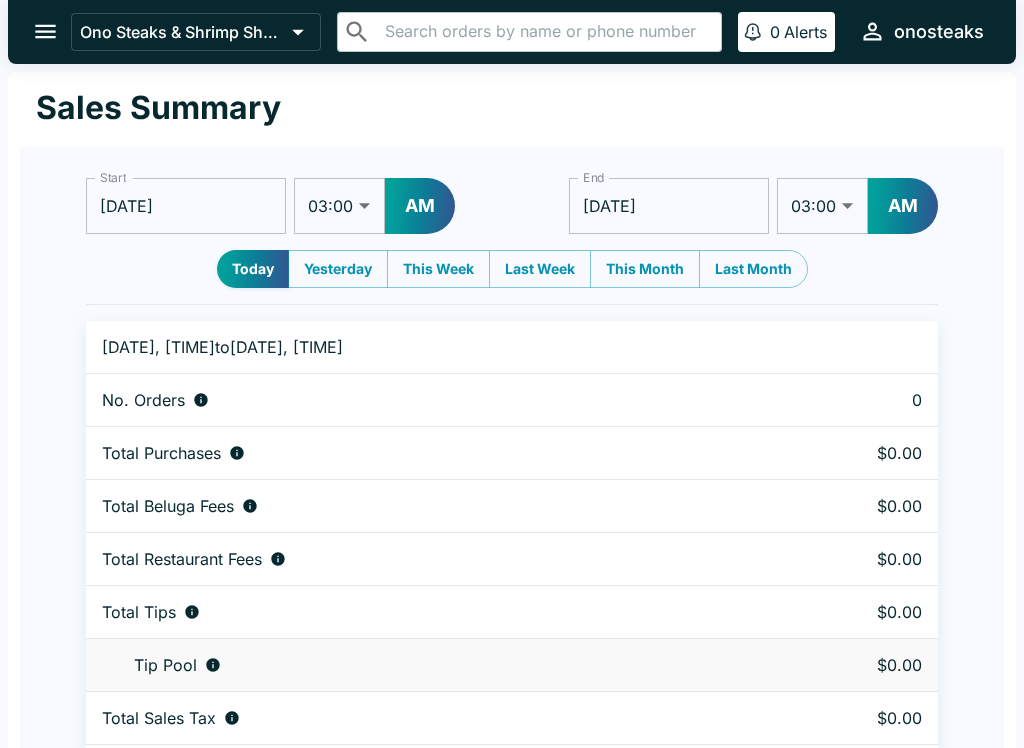 click at bounding box center [45, 31] 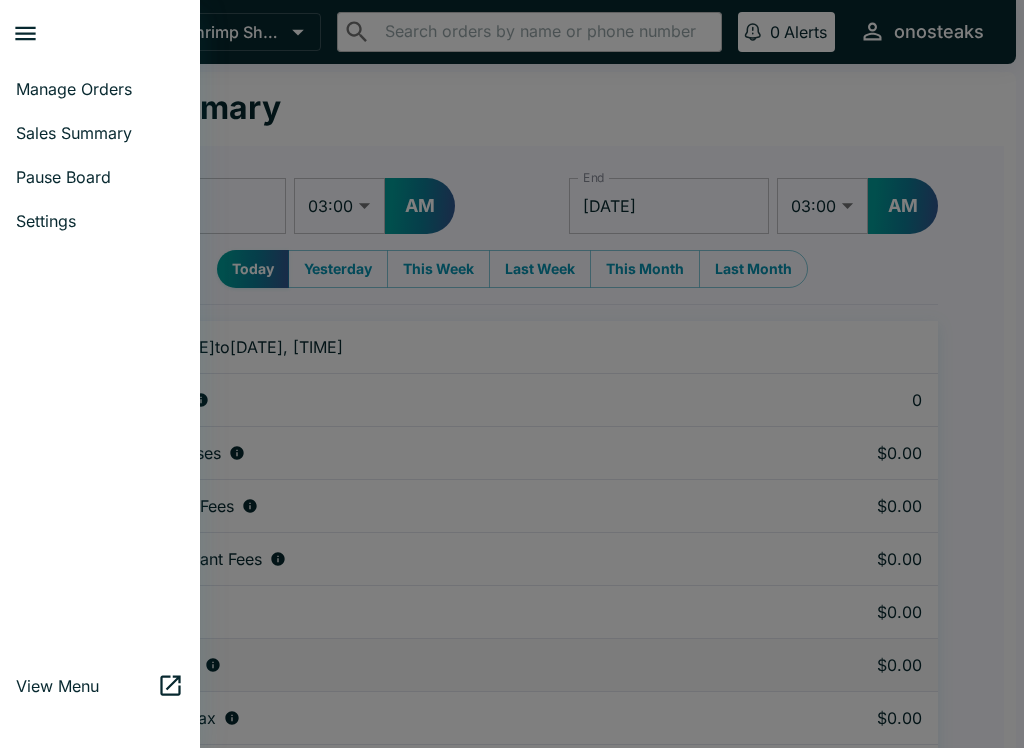 click on "Manage Orders" at bounding box center [100, 89] 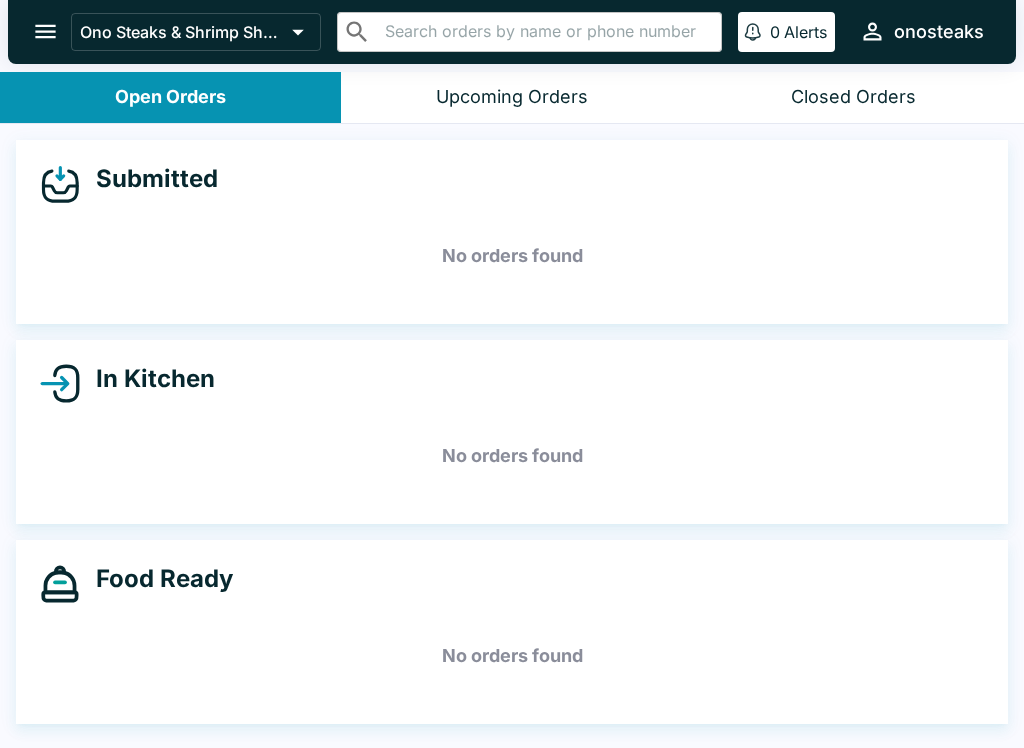 click at bounding box center [45, 31] 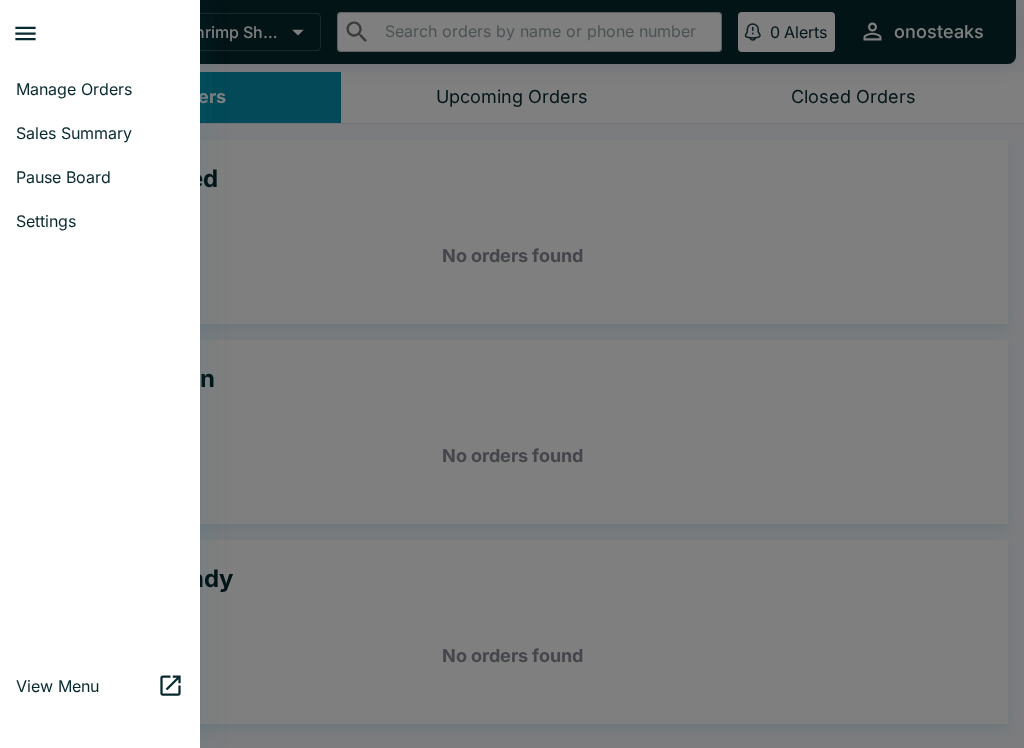 click on "Settings" at bounding box center [100, 221] 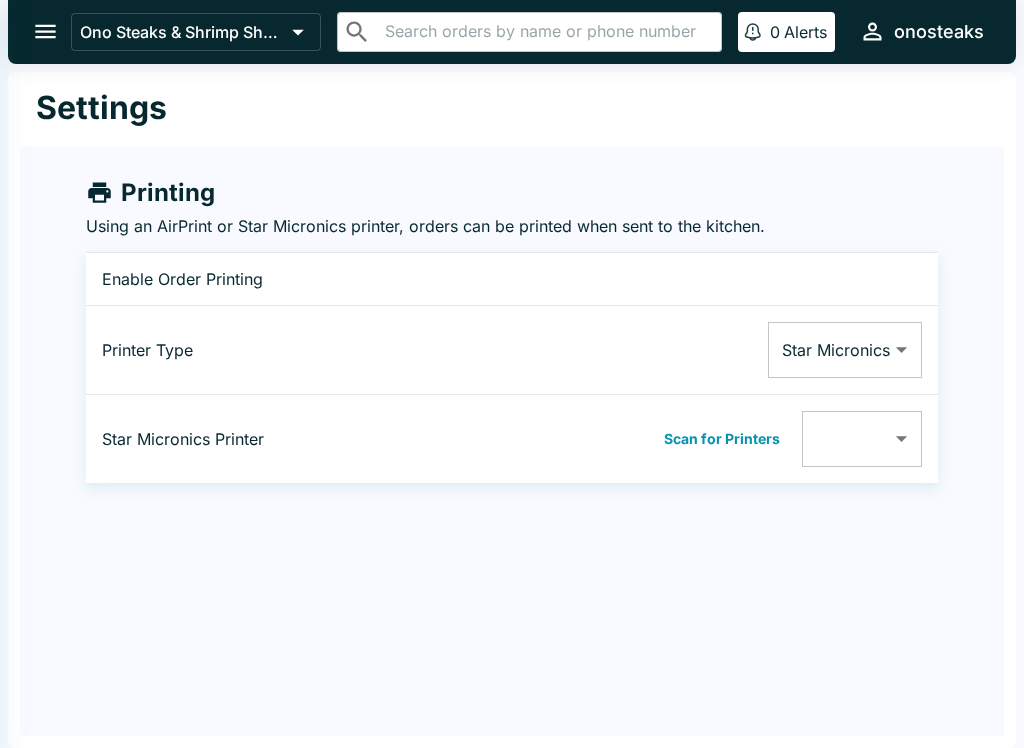 type on "[NUMBER]" 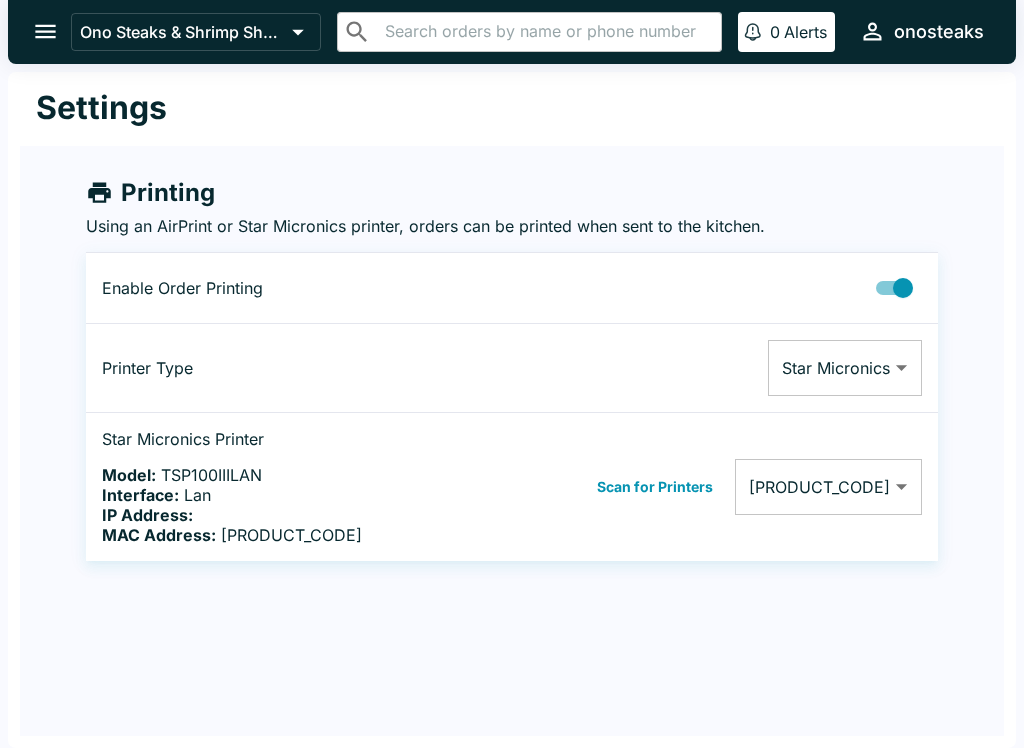 click 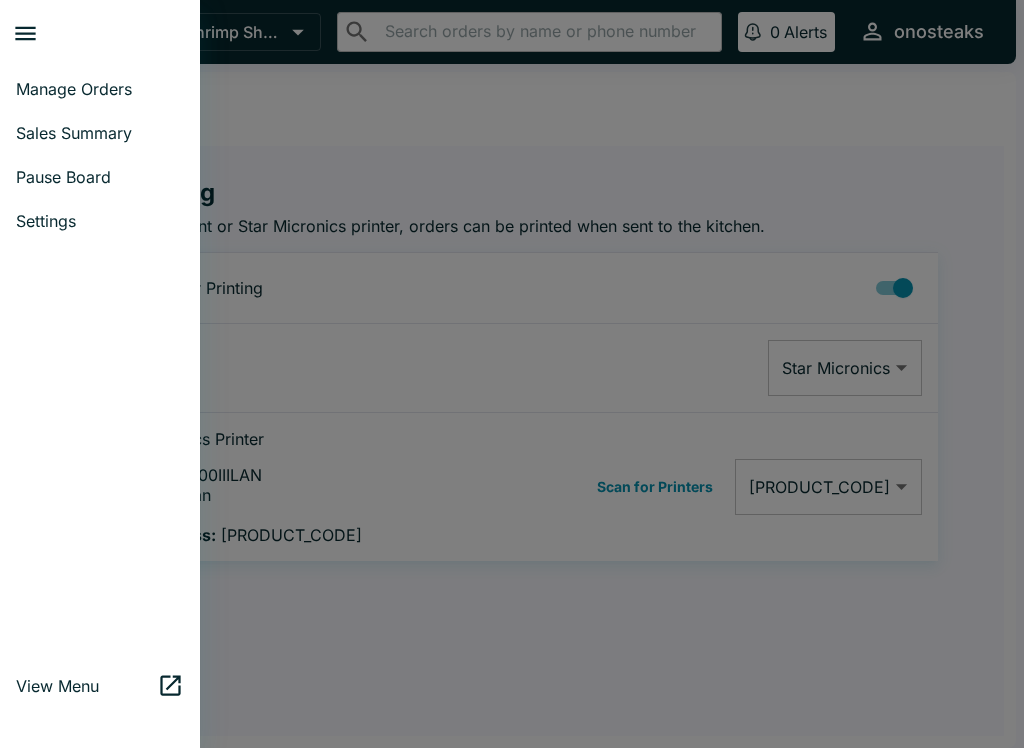 click on "Manage Orders" at bounding box center [100, 89] 